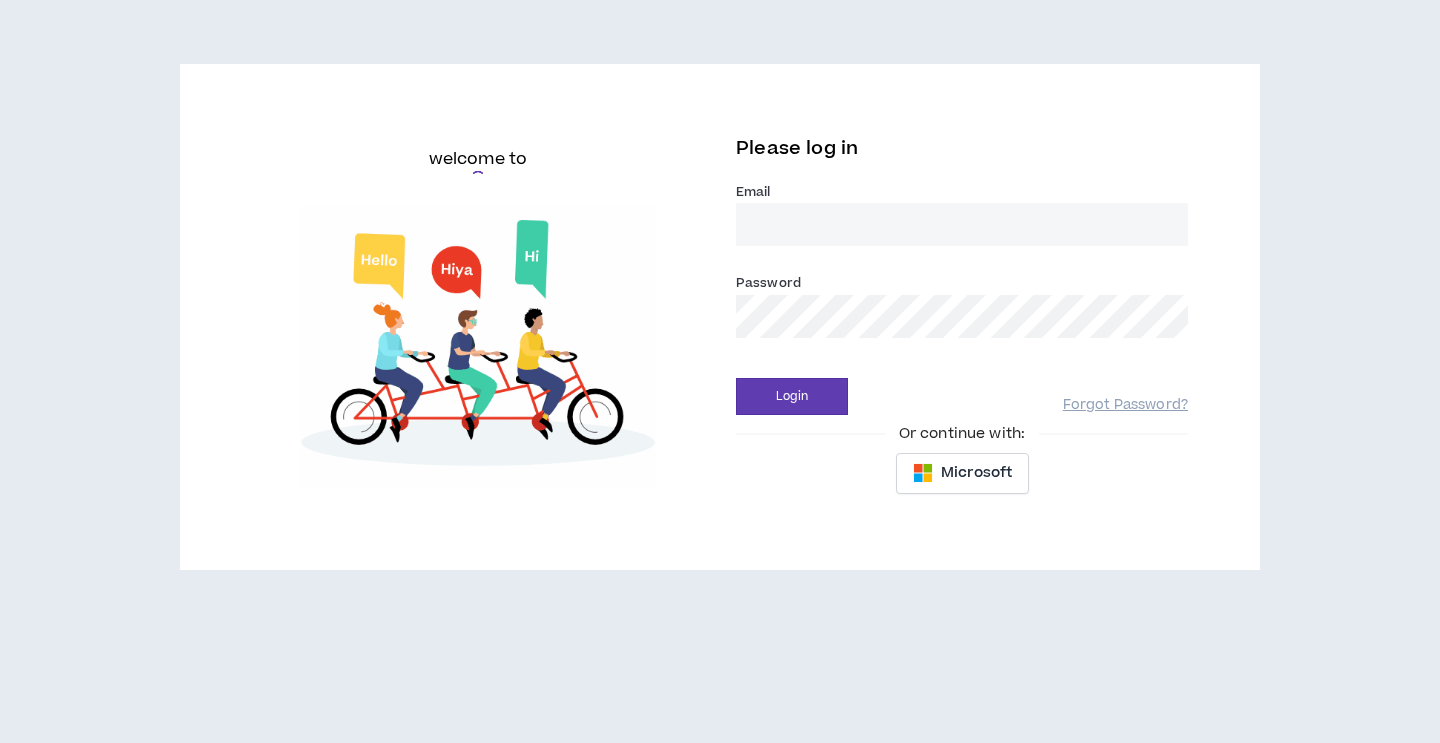 scroll, scrollTop: 0, scrollLeft: 0, axis: both 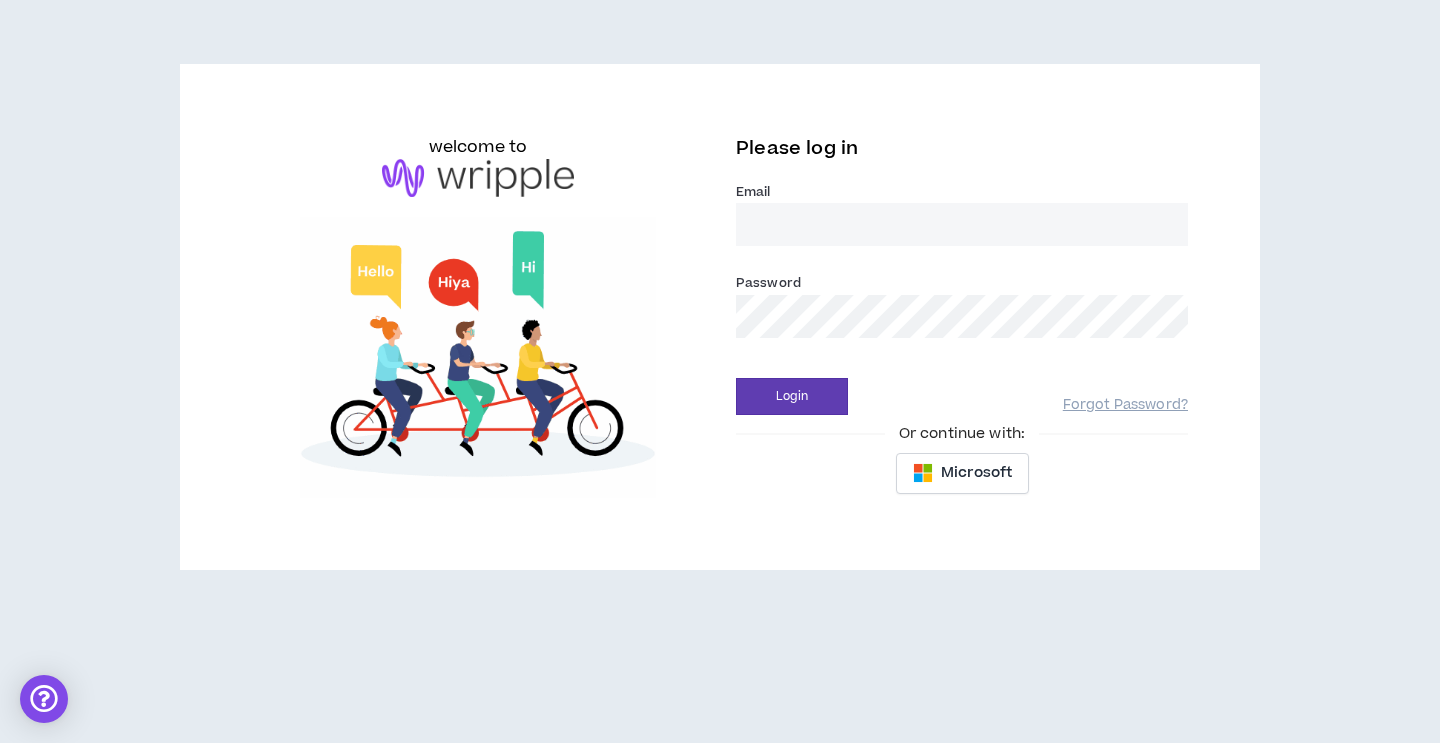 click on "Email  *" at bounding box center [962, 224] 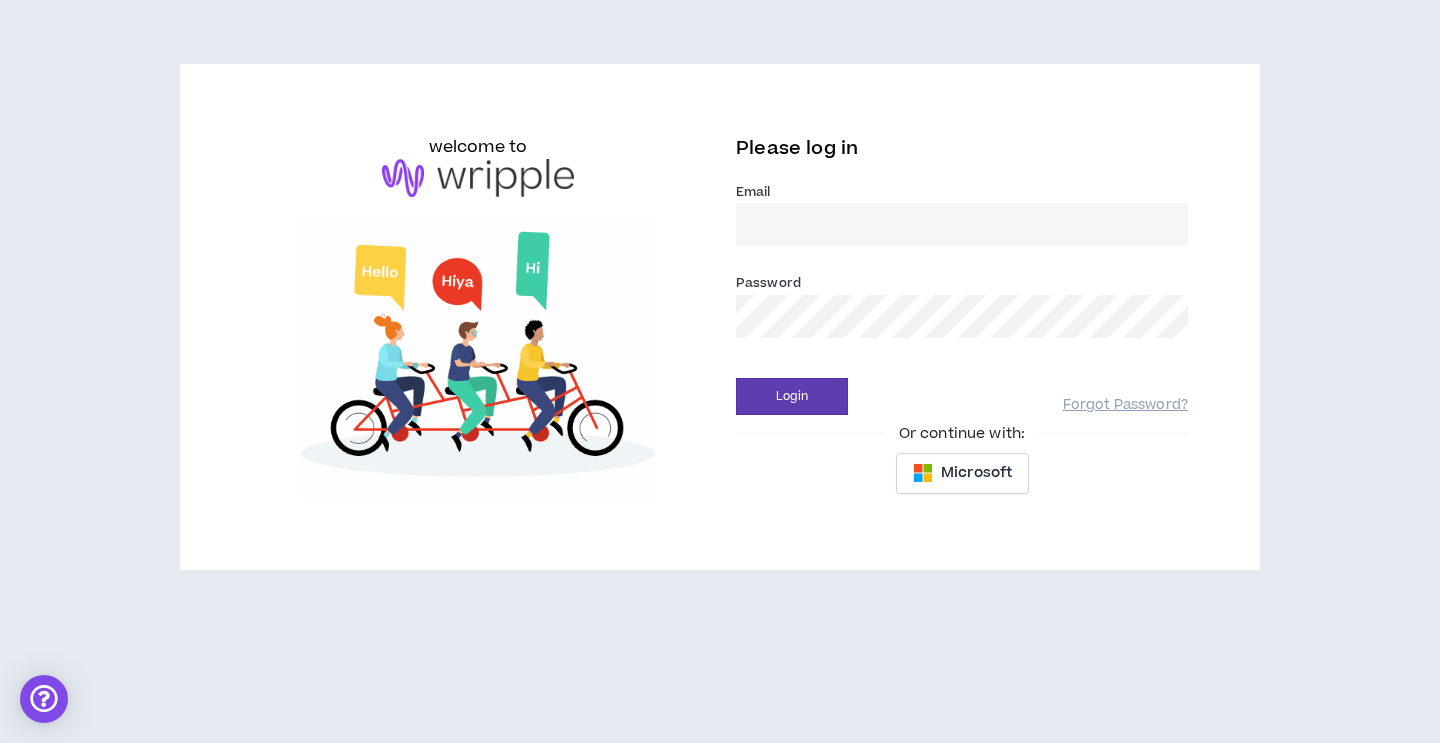type on "[EMAIL]" 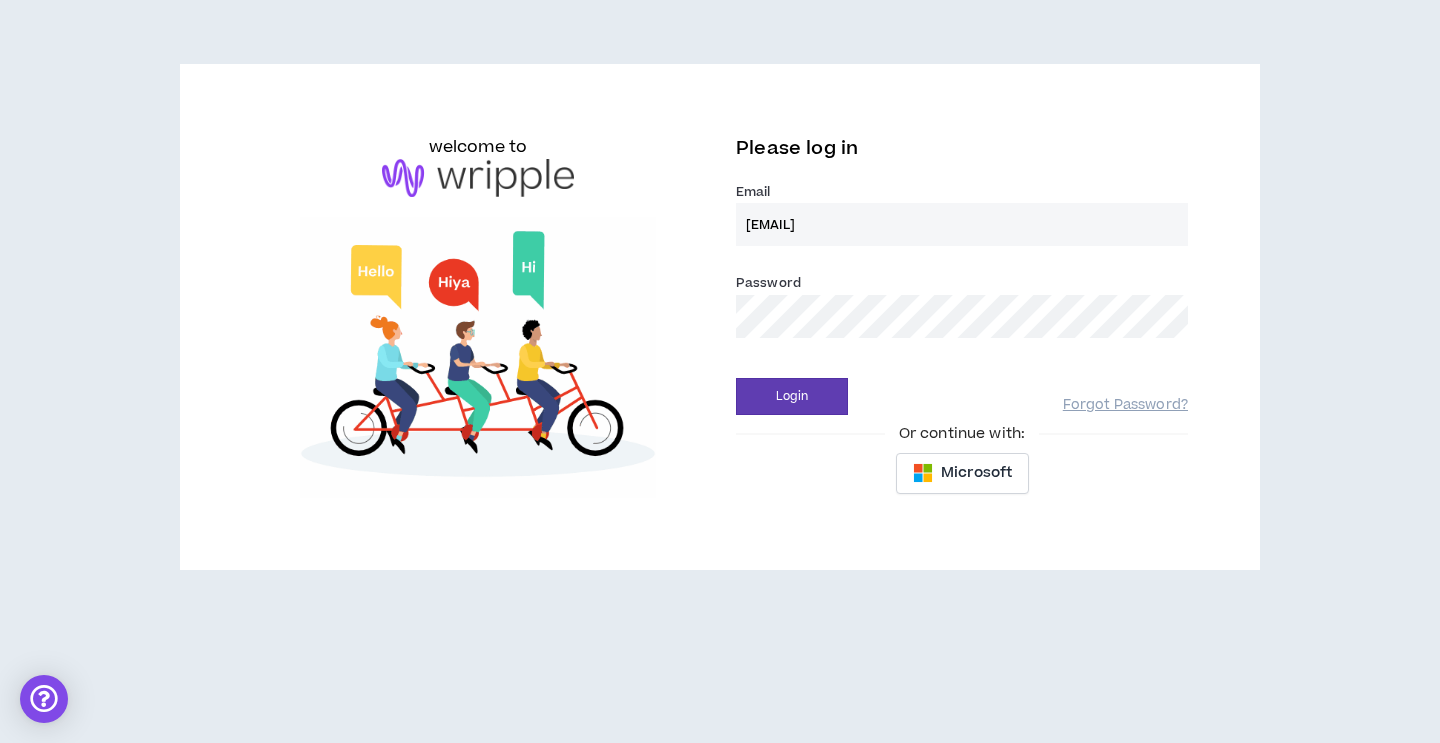 click on "Login" at bounding box center (792, 396) 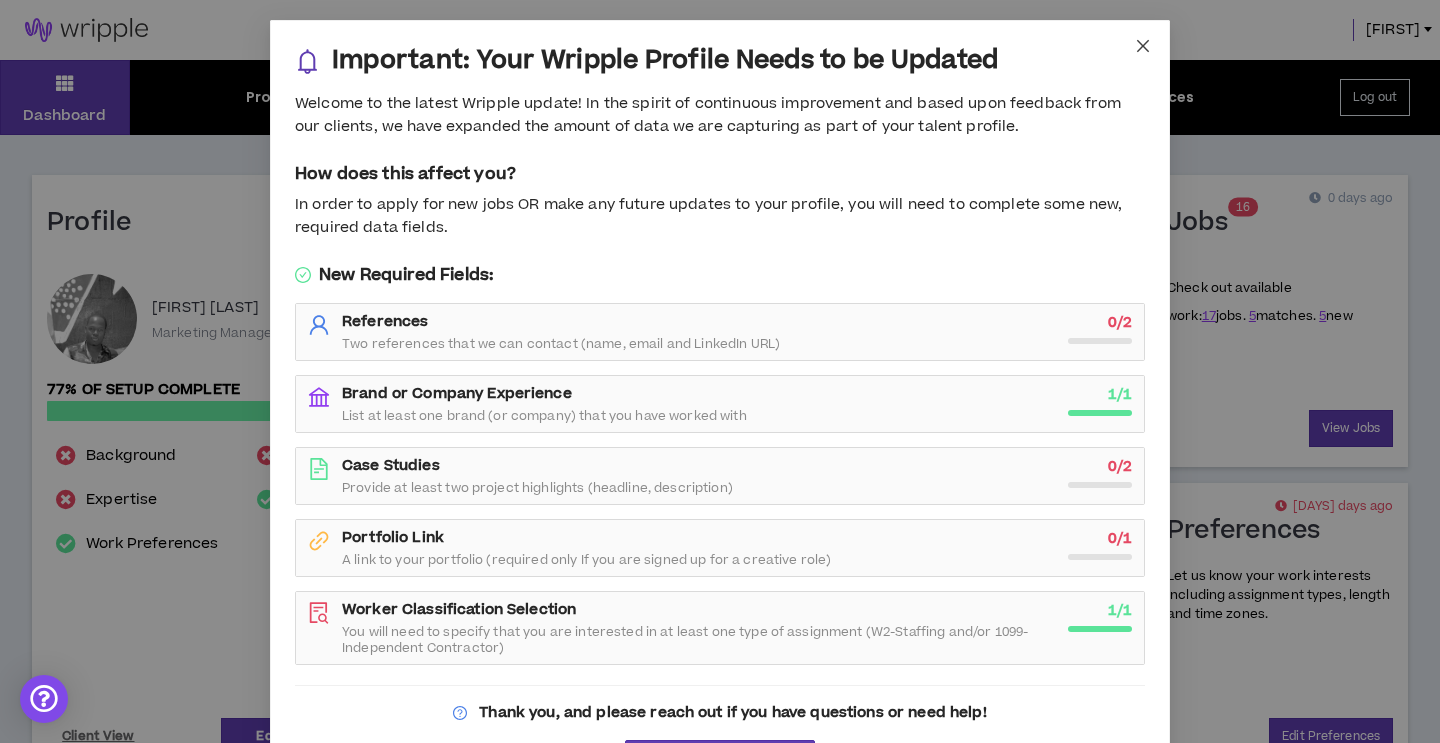 click 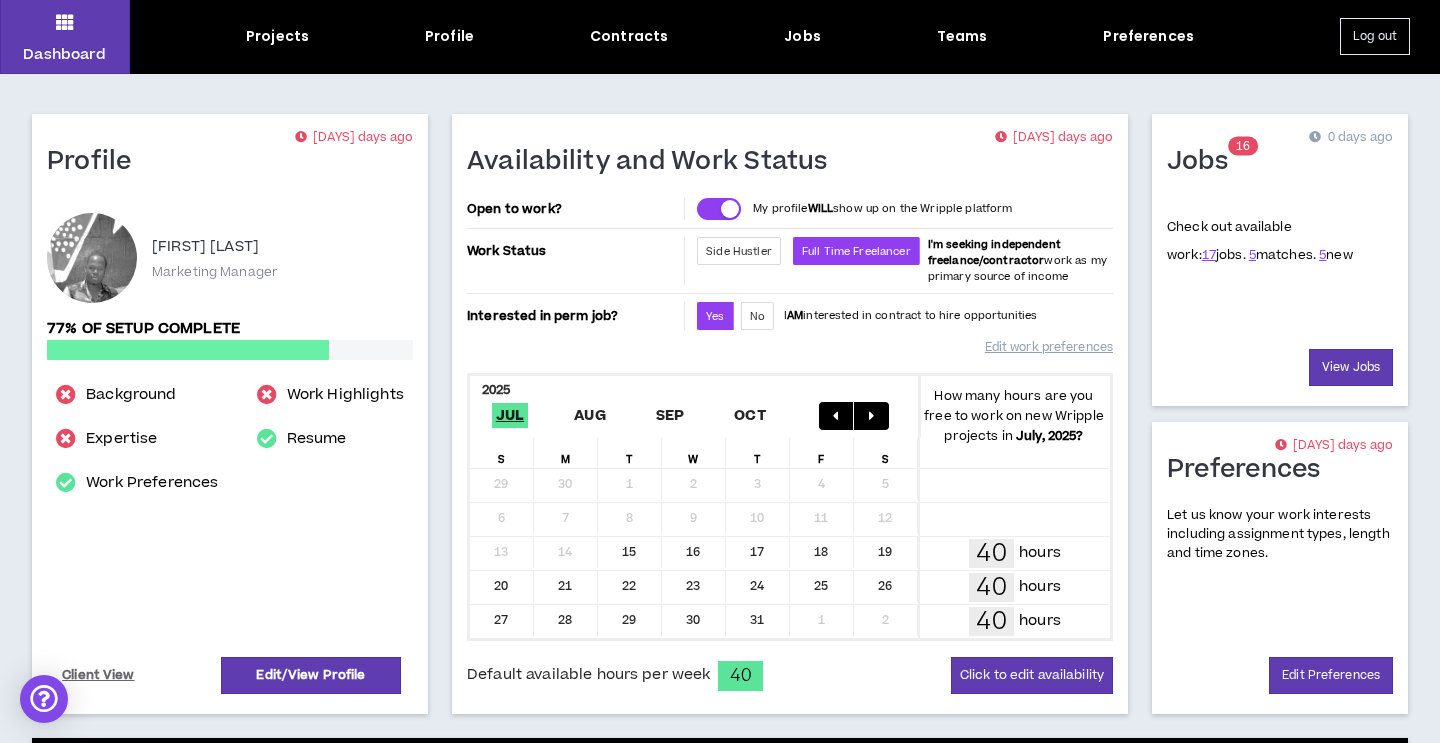 scroll, scrollTop: 0, scrollLeft: 0, axis: both 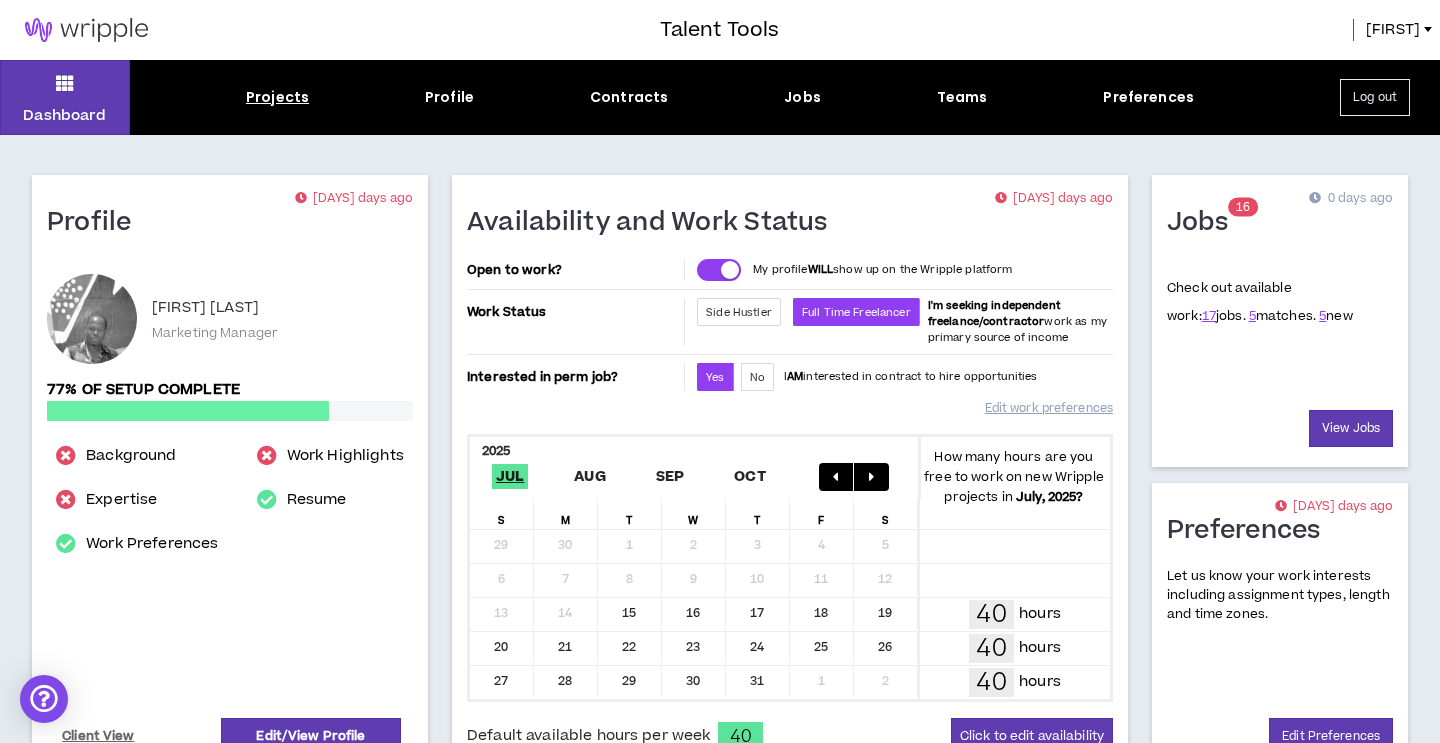 click on "Projects" at bounding box center (277, 97) 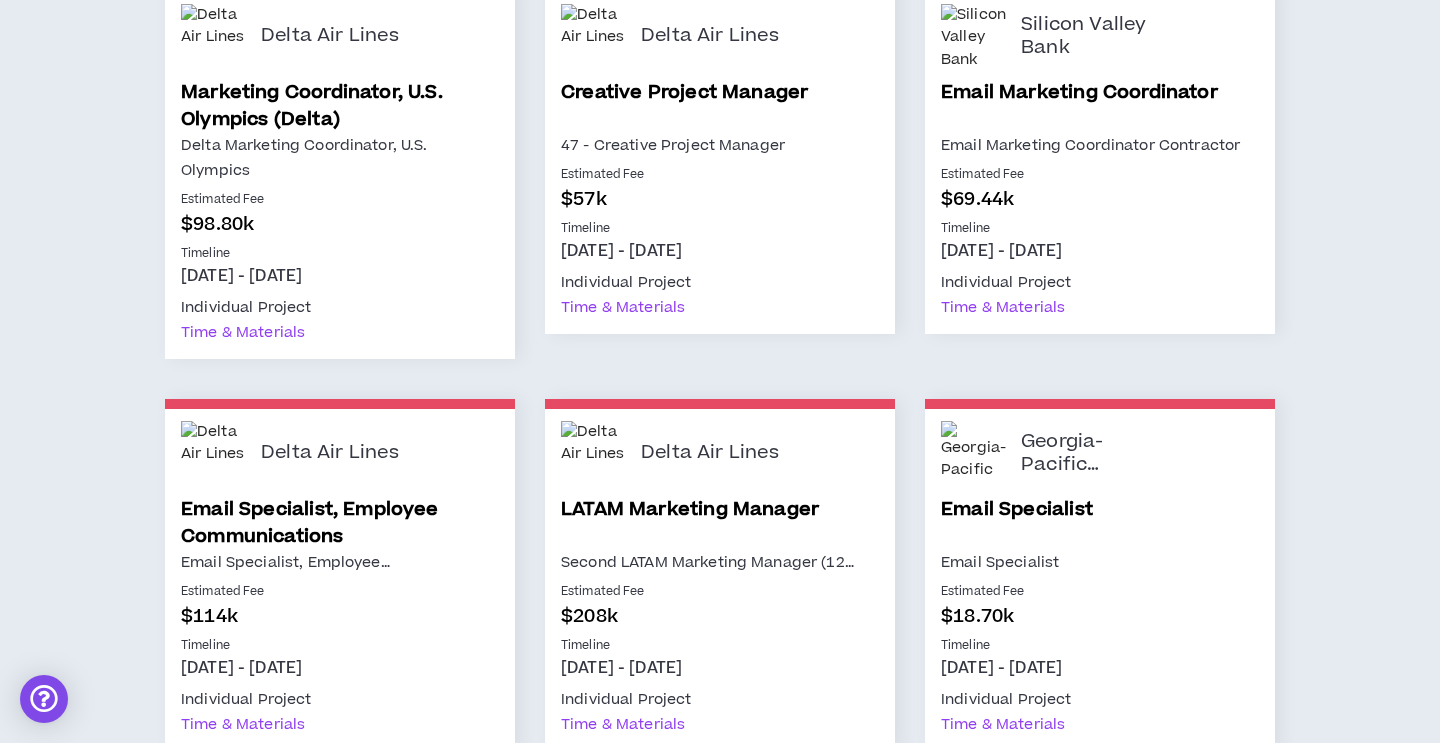 scroll, scrollTop: 351, scrollLeft: 0, axis: vertical 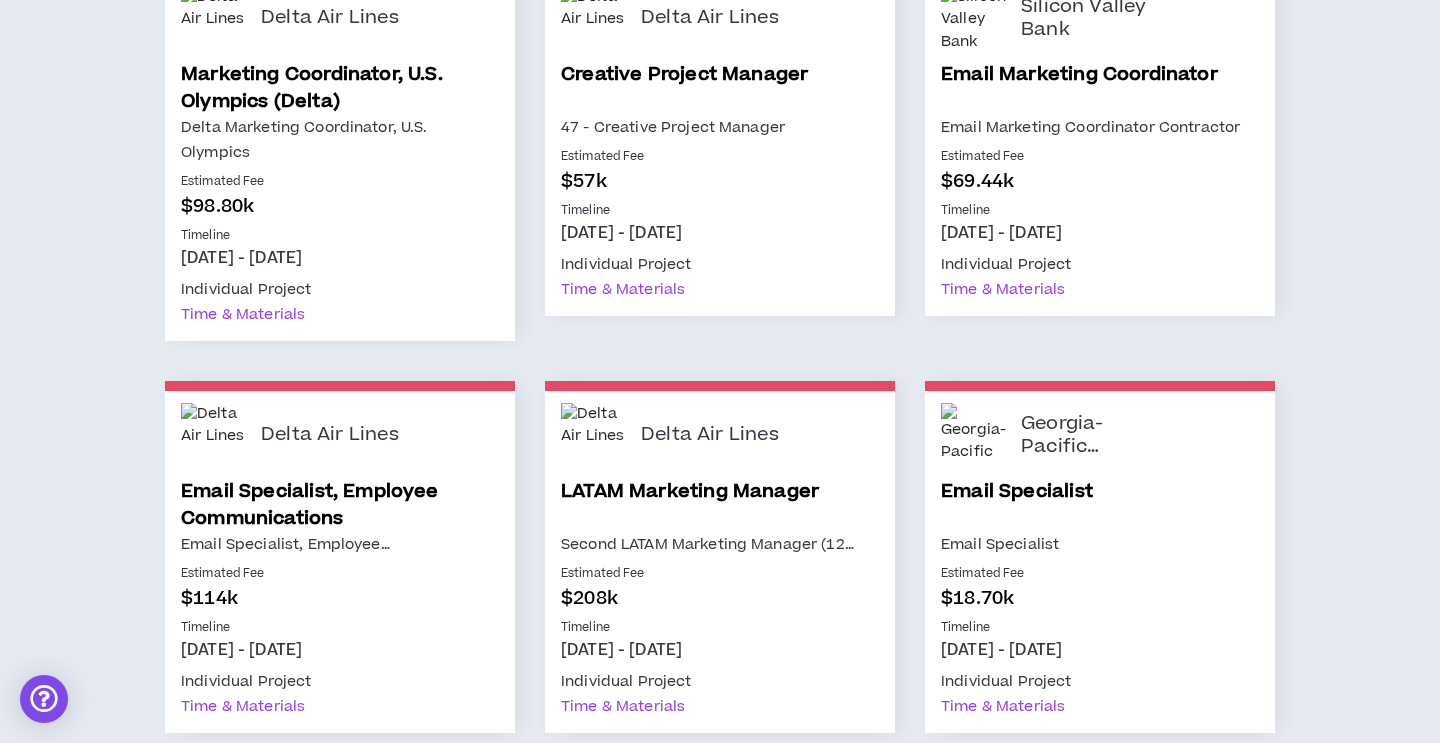 click on "Email Specialist, Employee Communications" at bounding box center [340, 505] 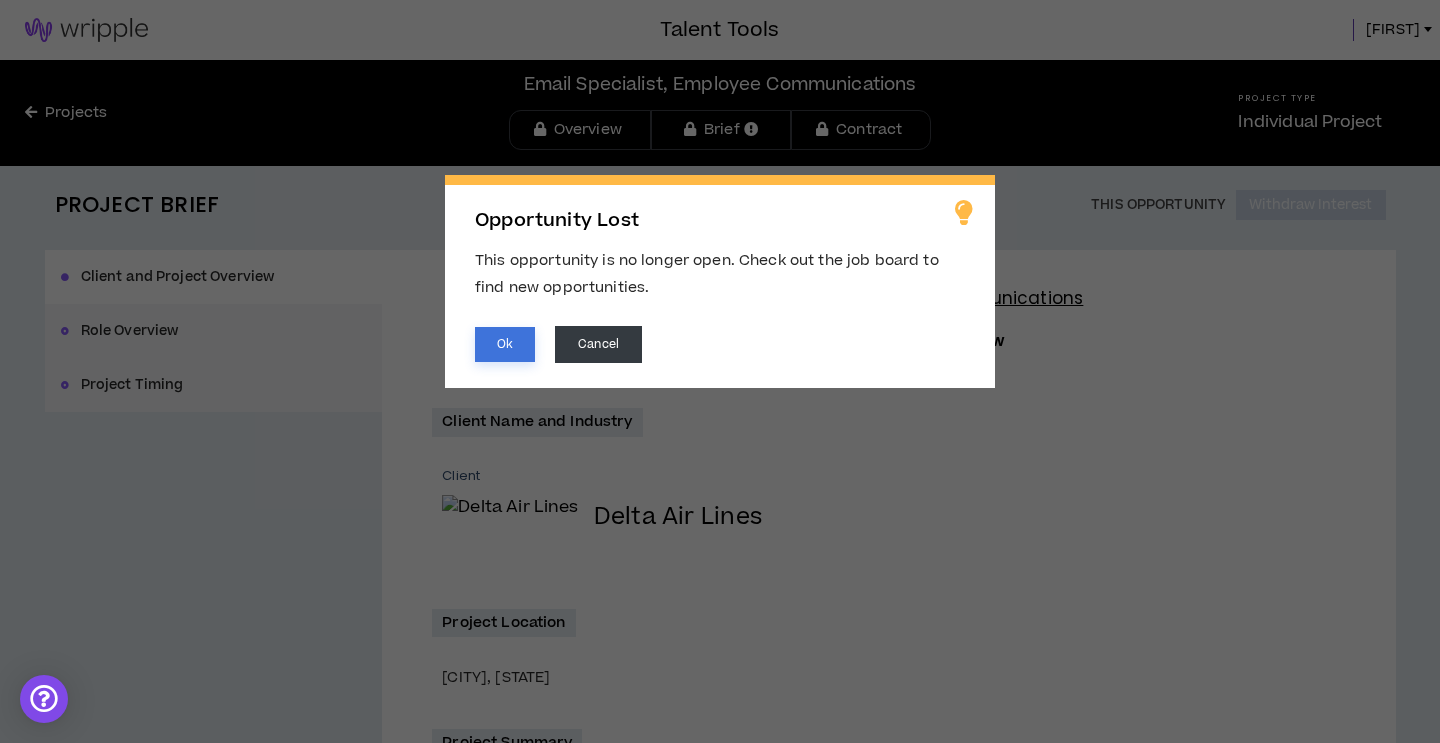 click on "Ok" at bounding box center [505, 344] 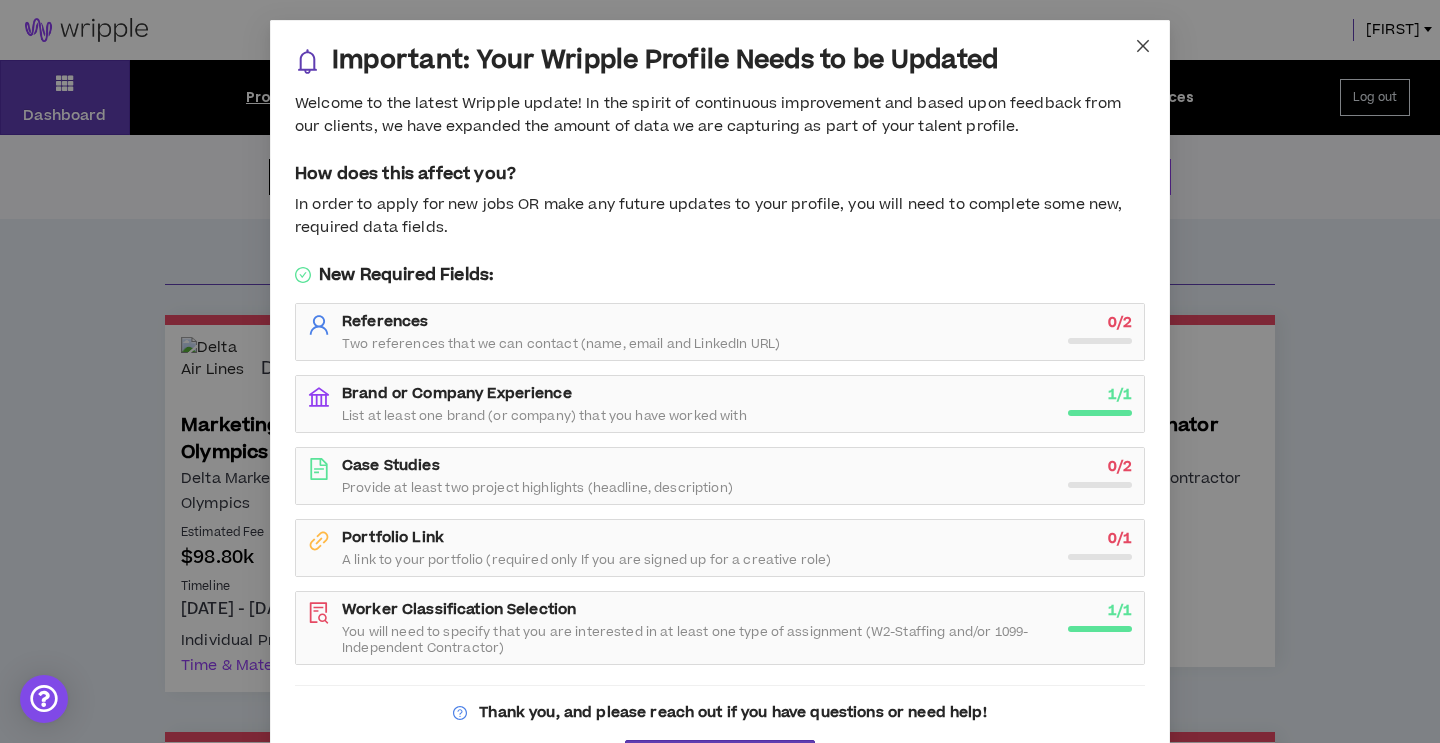 click 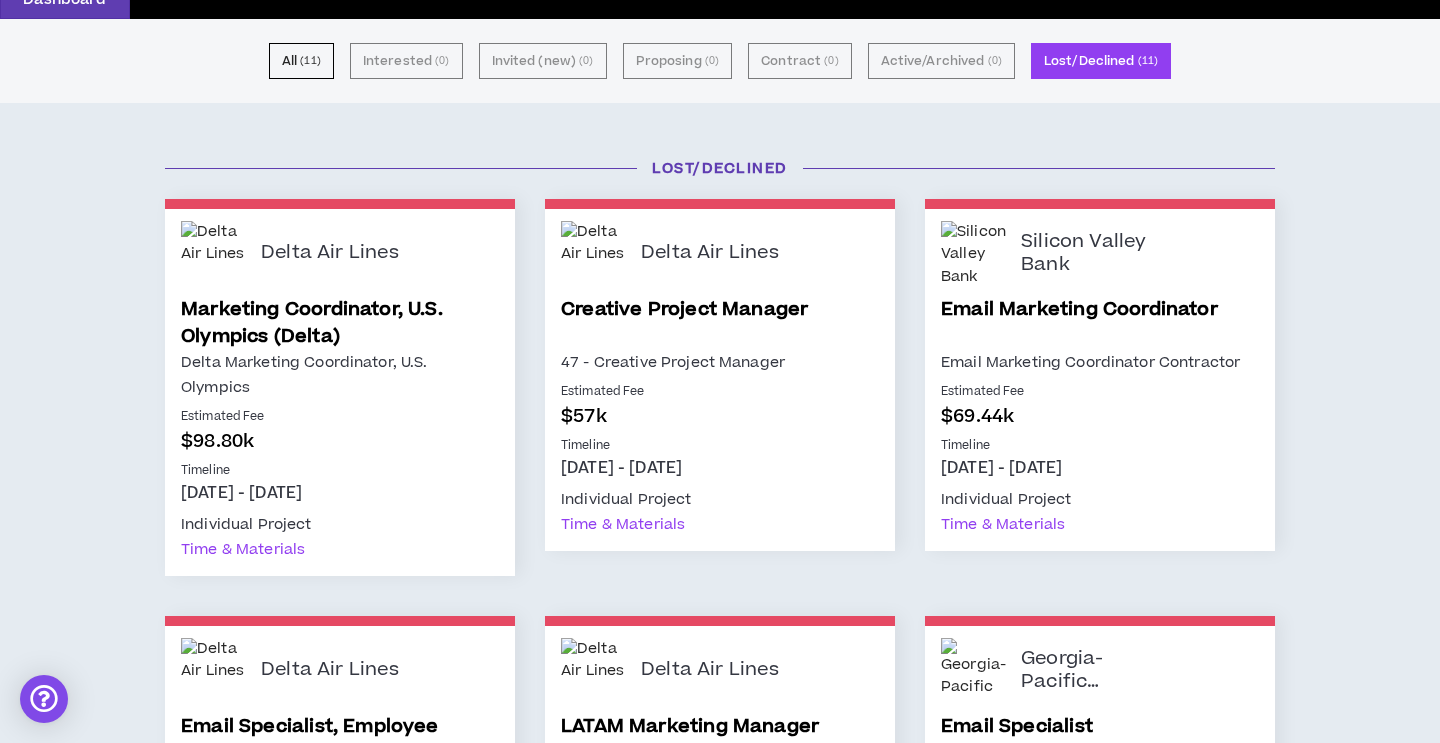 scroll, scrollTop: 0, scrollLeft: 0, axis: both 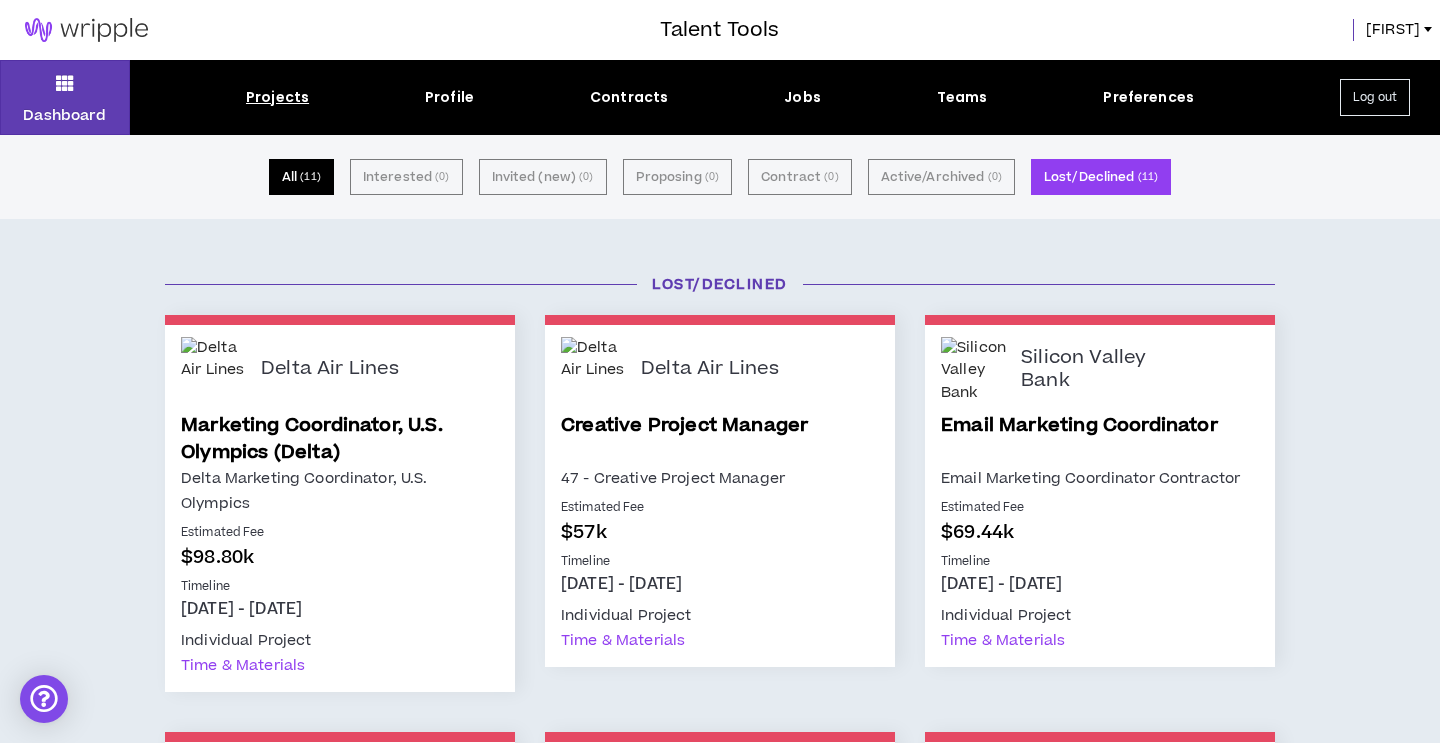 click on "( 11 )" at bounding box center [310, 177] 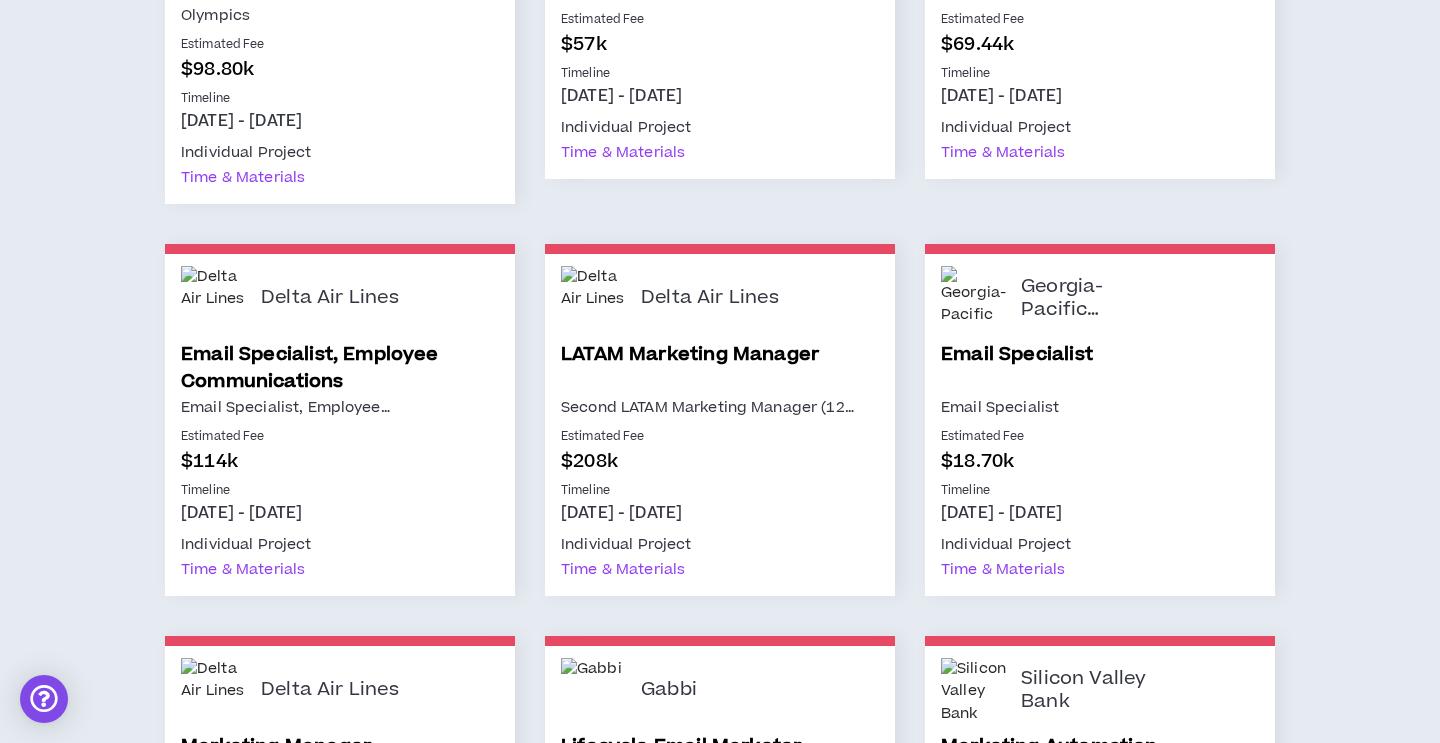 scroll, scrollTop: 0, scrollLeft: 0, axis: both 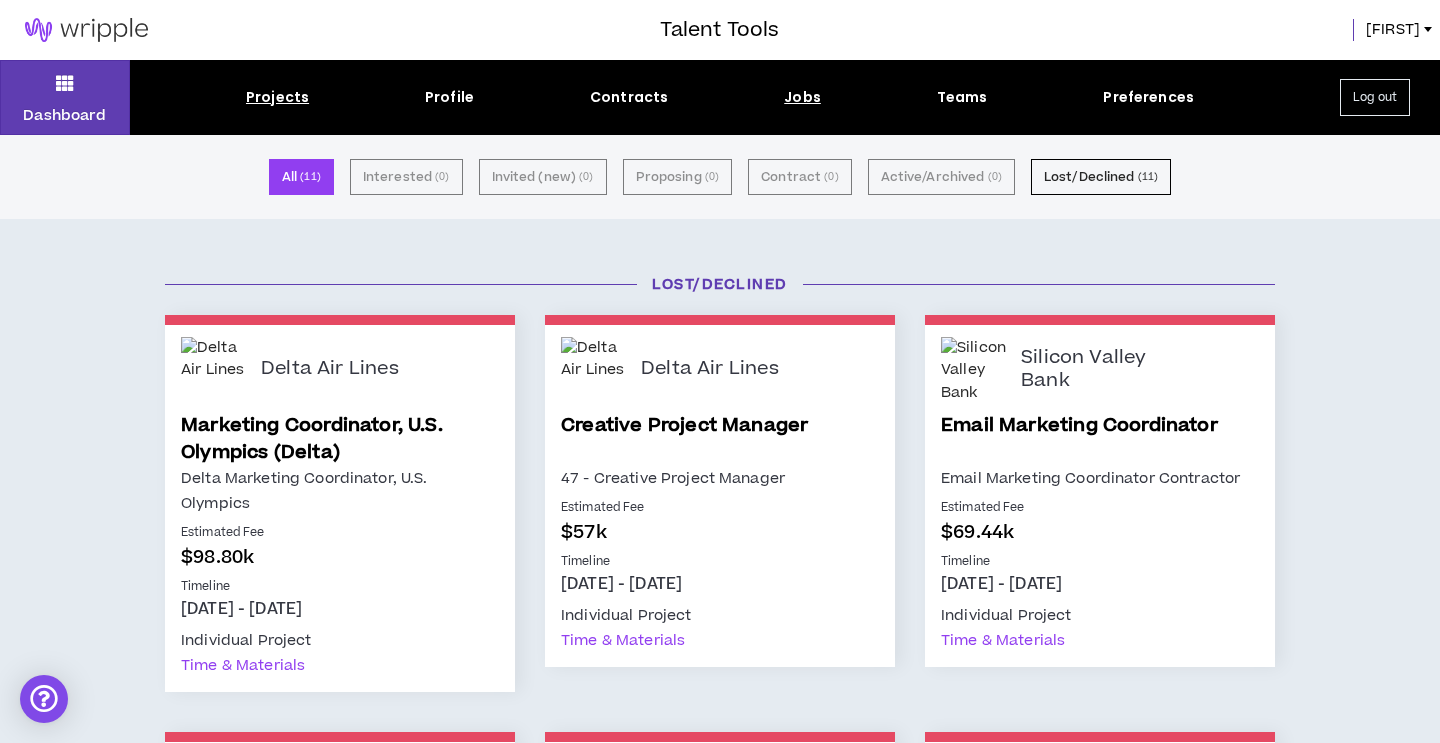 click on "Jobs" at bounding box center (802, 97) 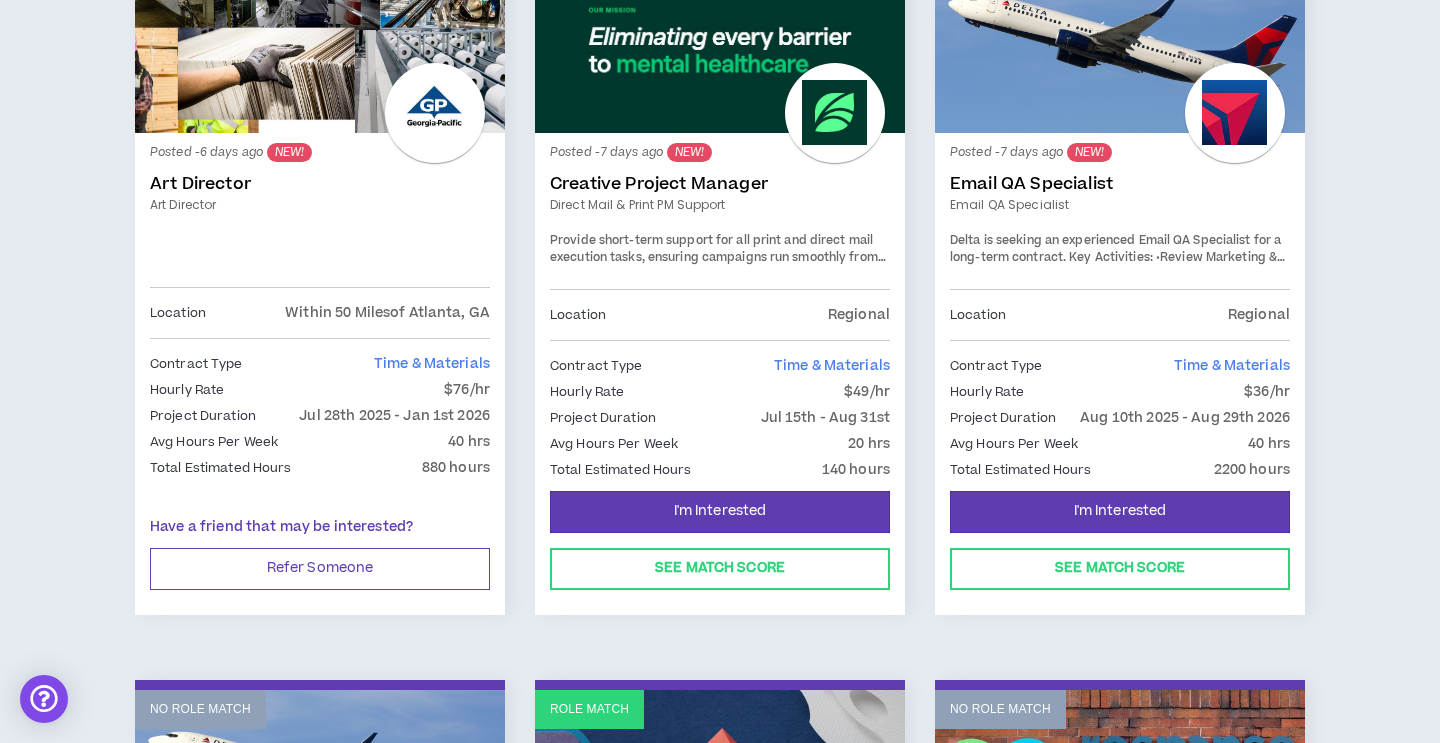 scroll, scrollTop: 1239, scrollLeft: 0, axis: vertical 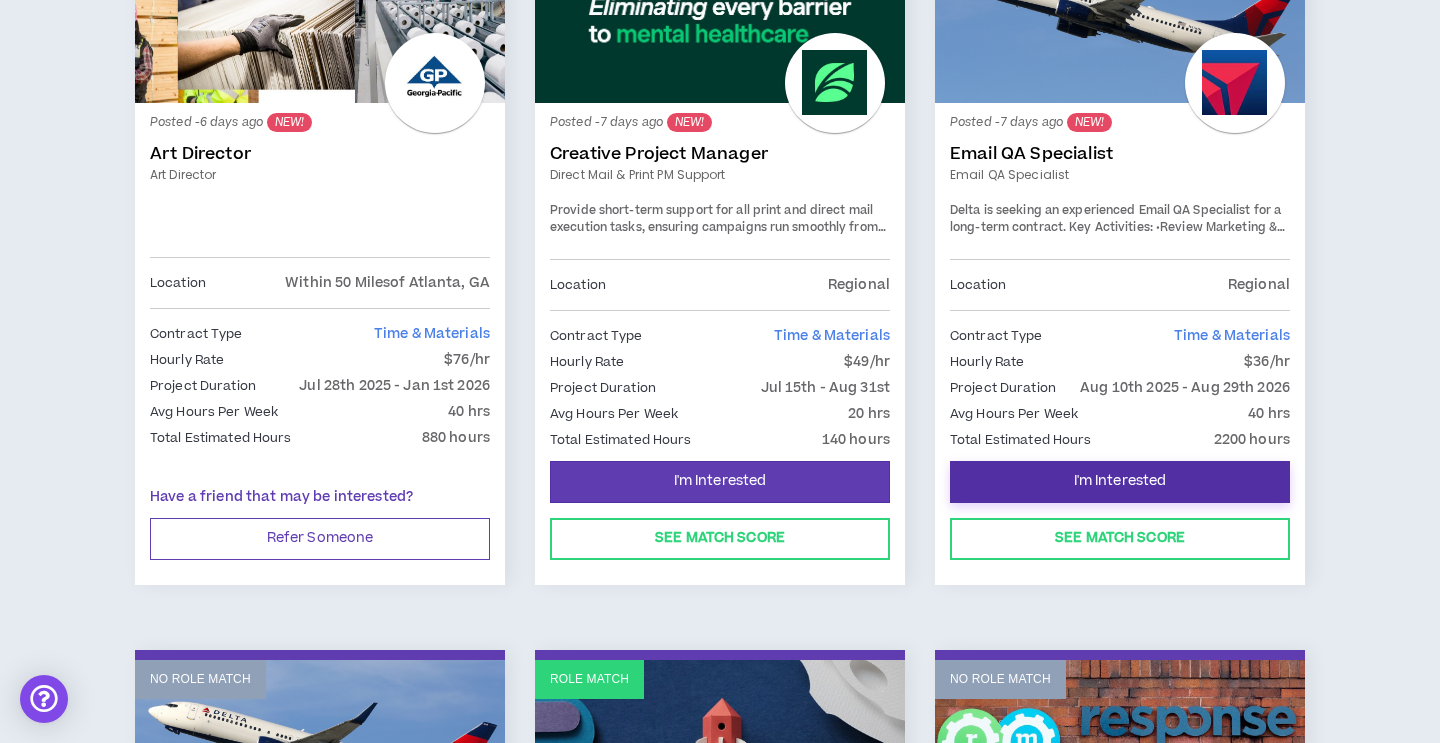 click on "I'm Interested" at bounding box center [1120, 482] 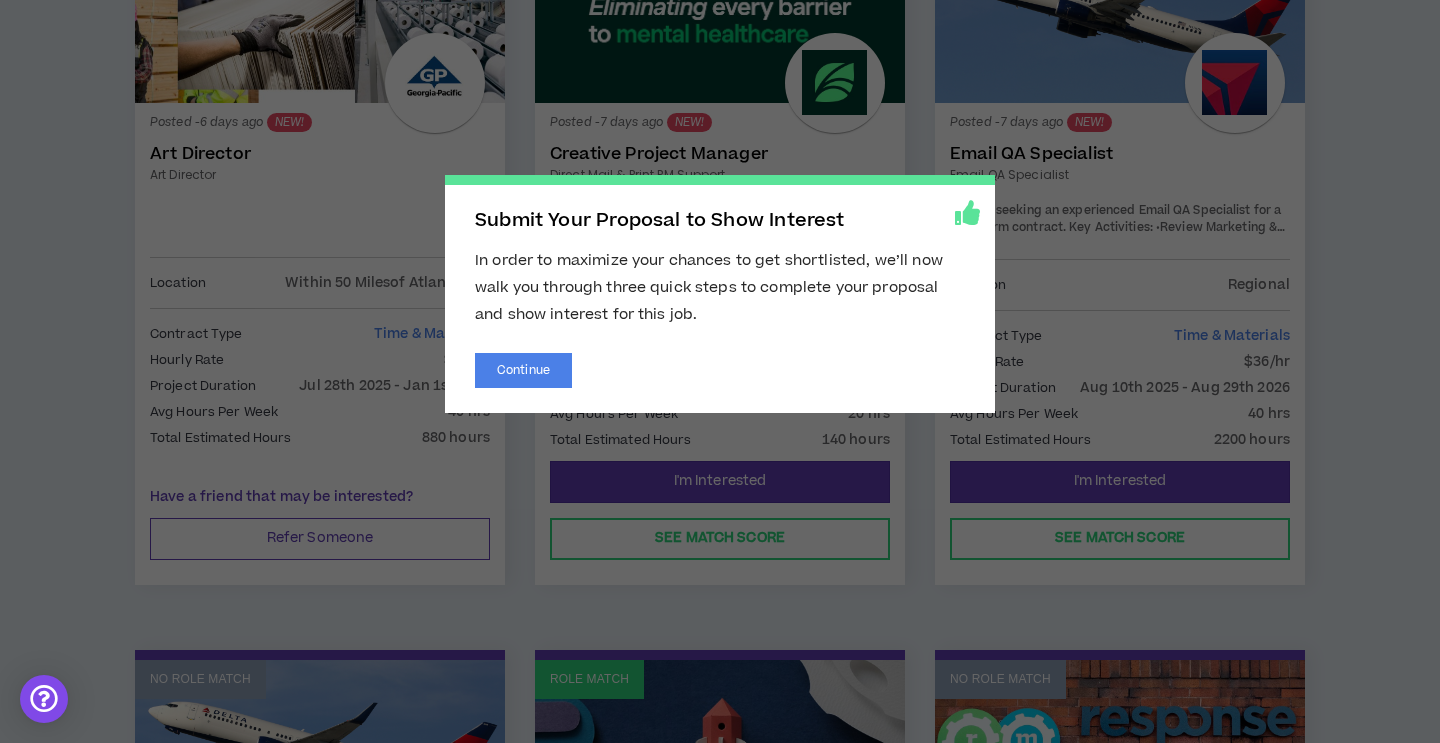 click on "Submit Your Proposal to Show Interest In order to maximize your chances to get shortlisted, we’ll now walk you through three quick steps to complete your proposal and show interest for this job. Continue" at bounding box center [720, 371] 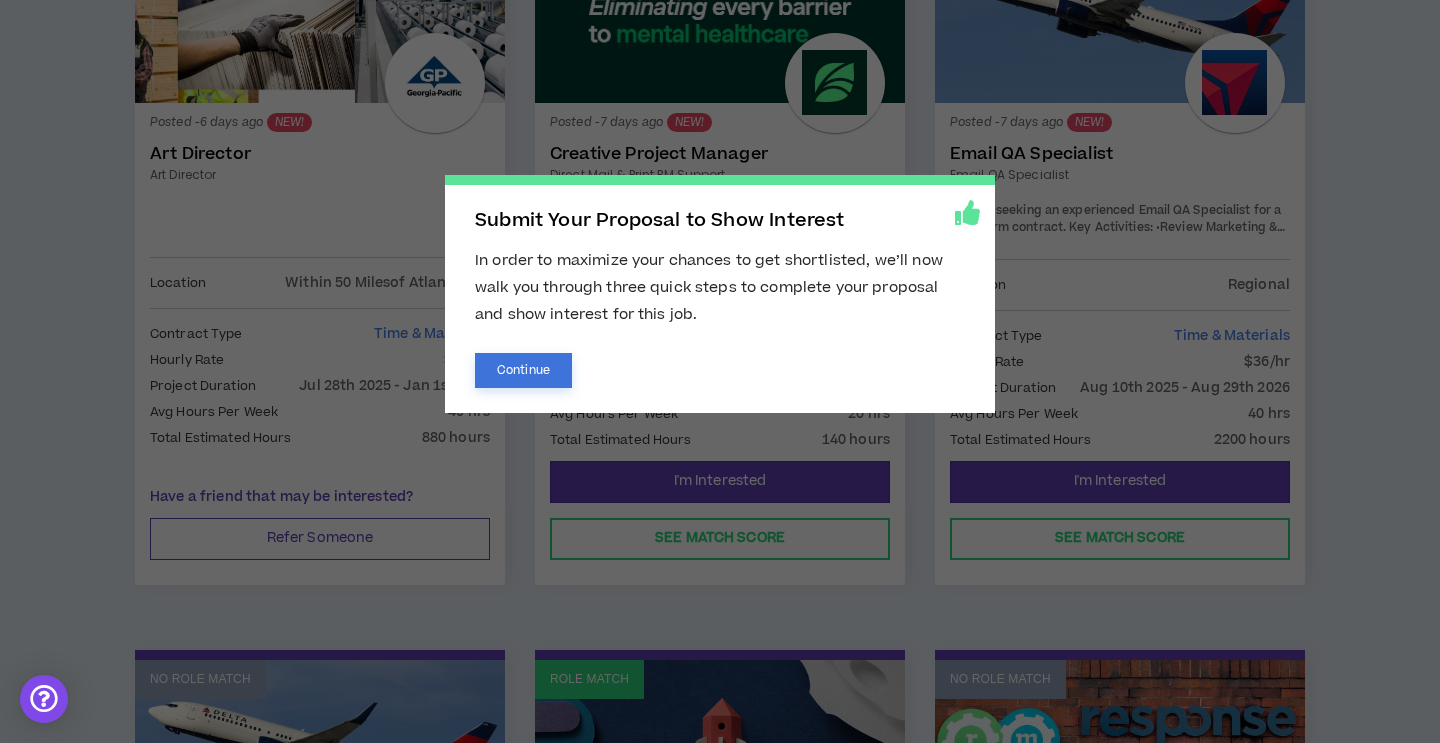 click on "Continue" at bounding box center (523, 370) 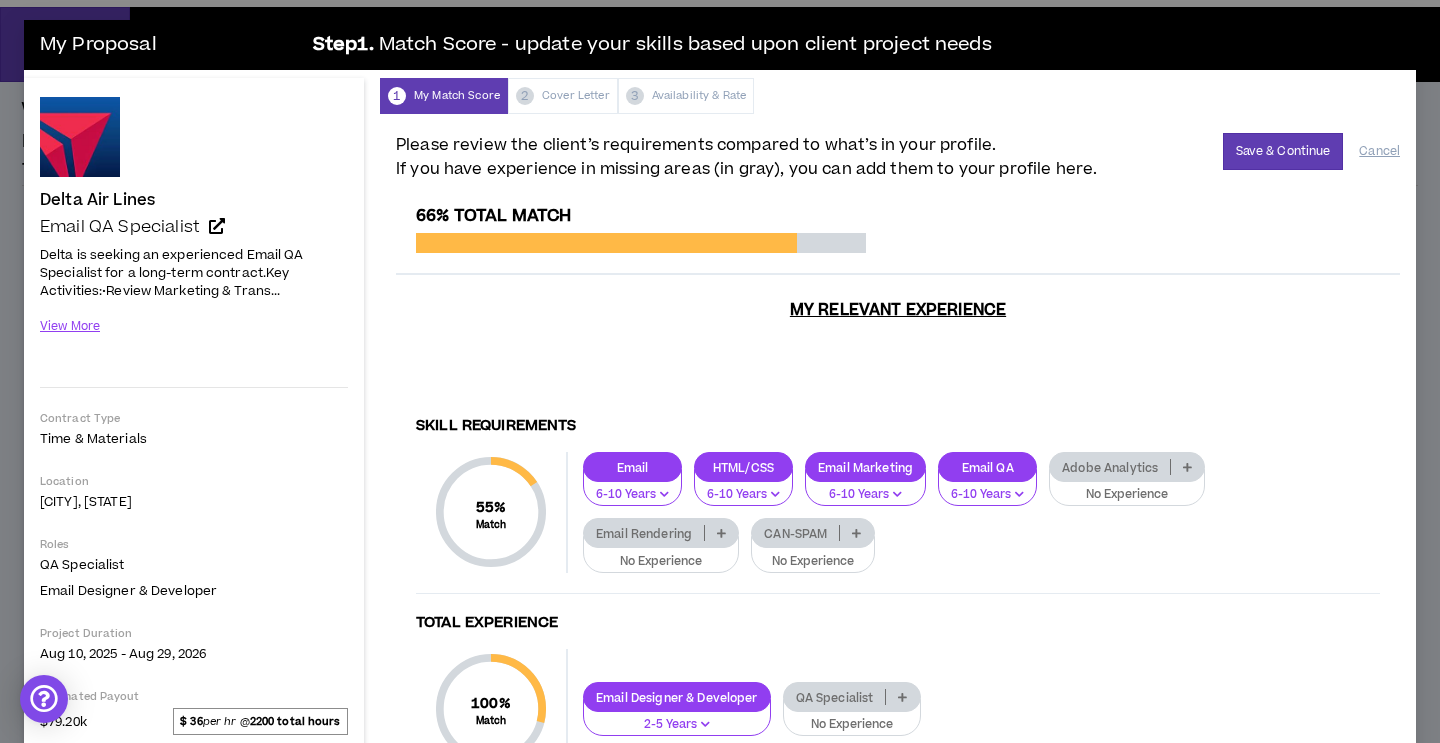 scroll, scrollTop: 0, scrollLeft: 0, axis: both 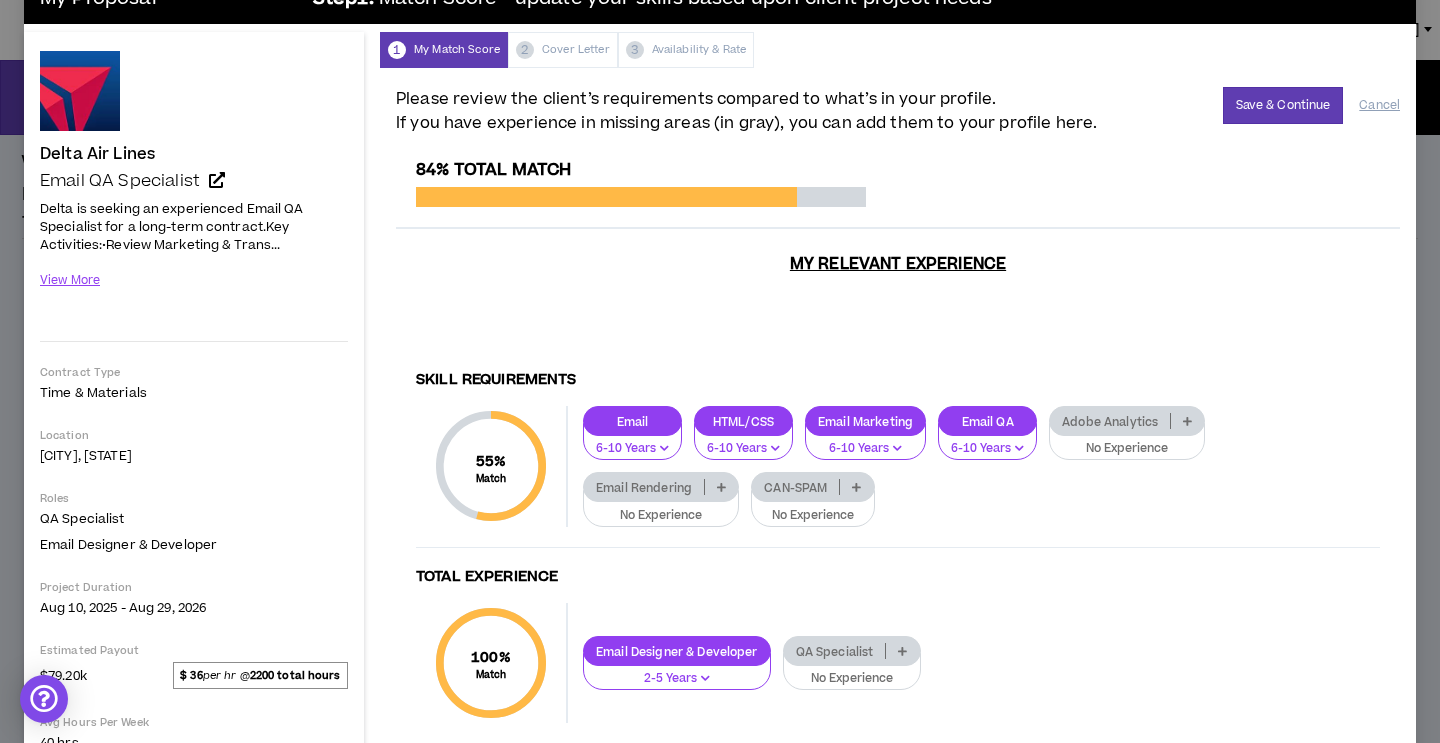click on "No Experience" at bounding box center [1127, 449] 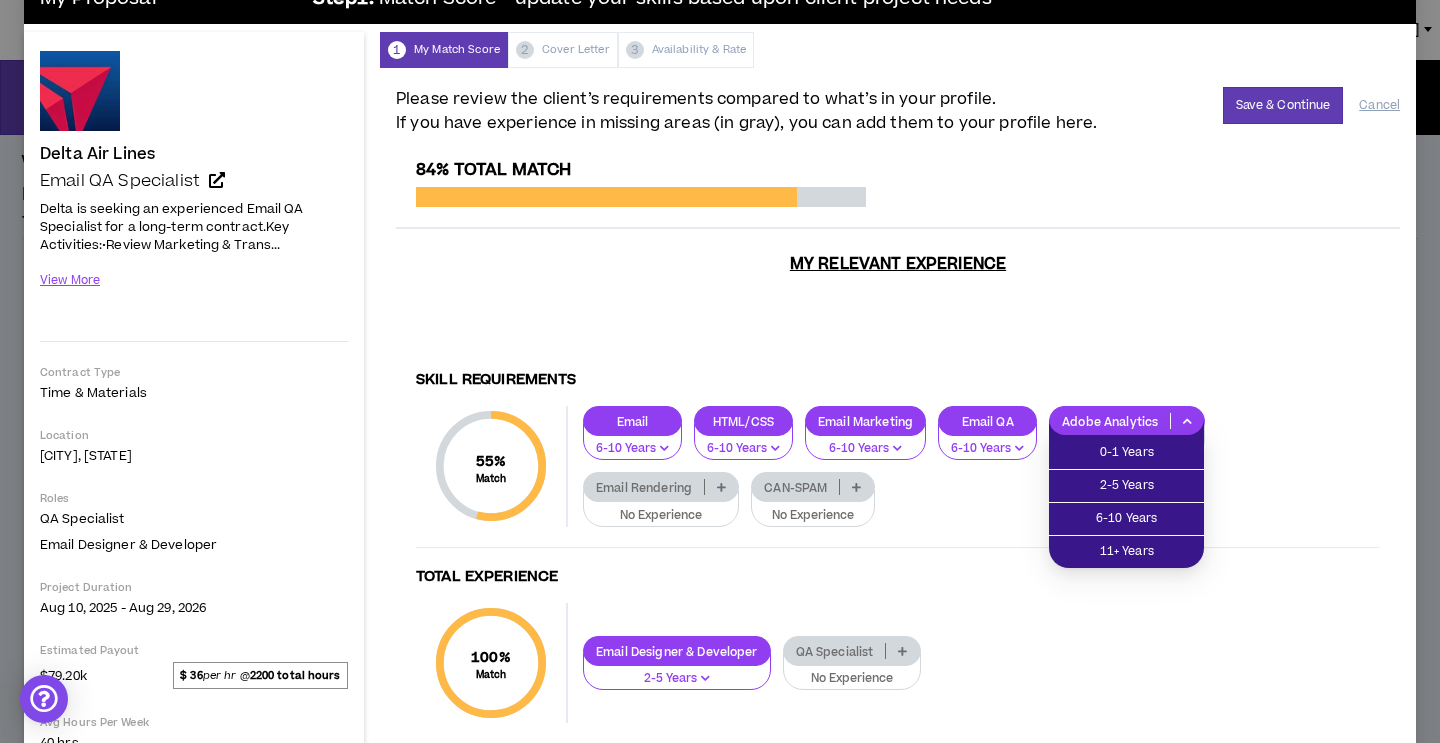 click at bounding box center (1187, 421) 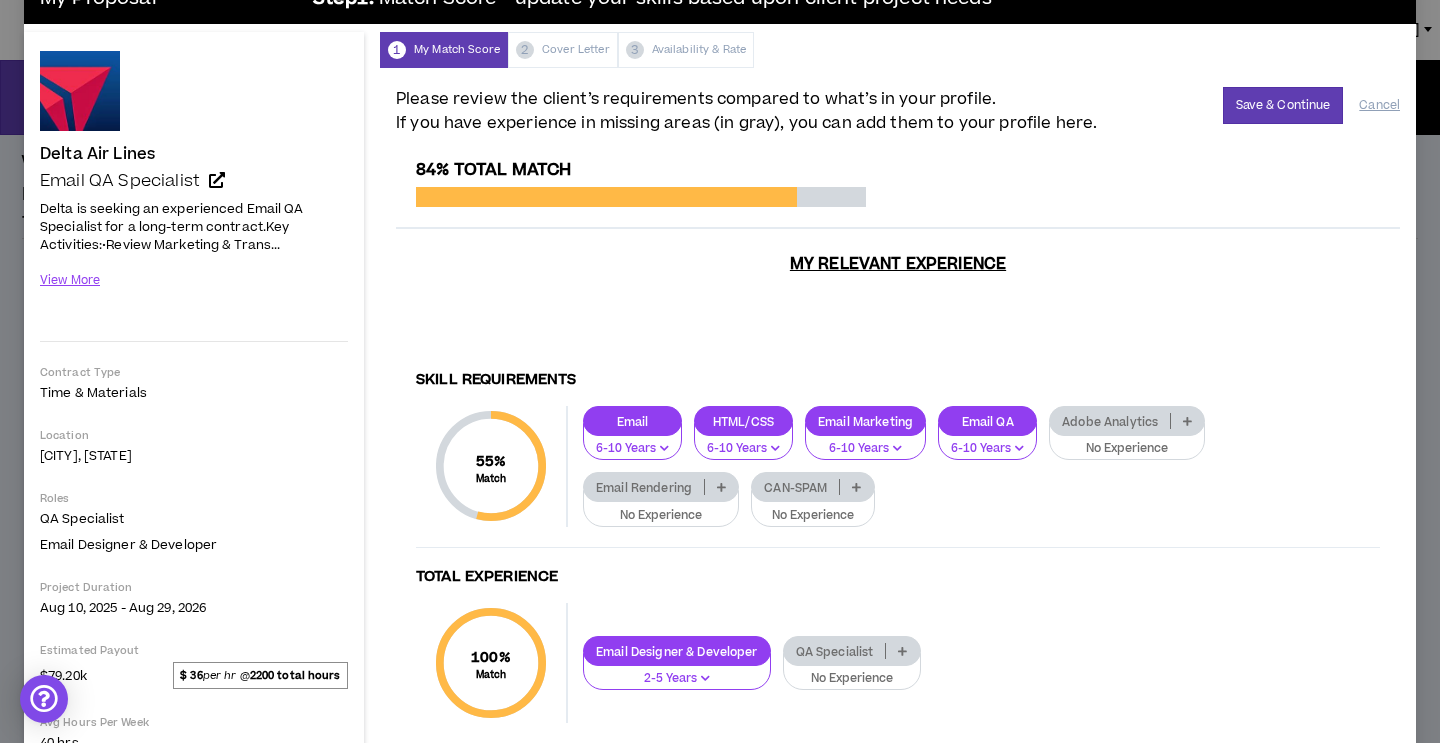 click on "No Experience" at bounding box center (1127, 442) 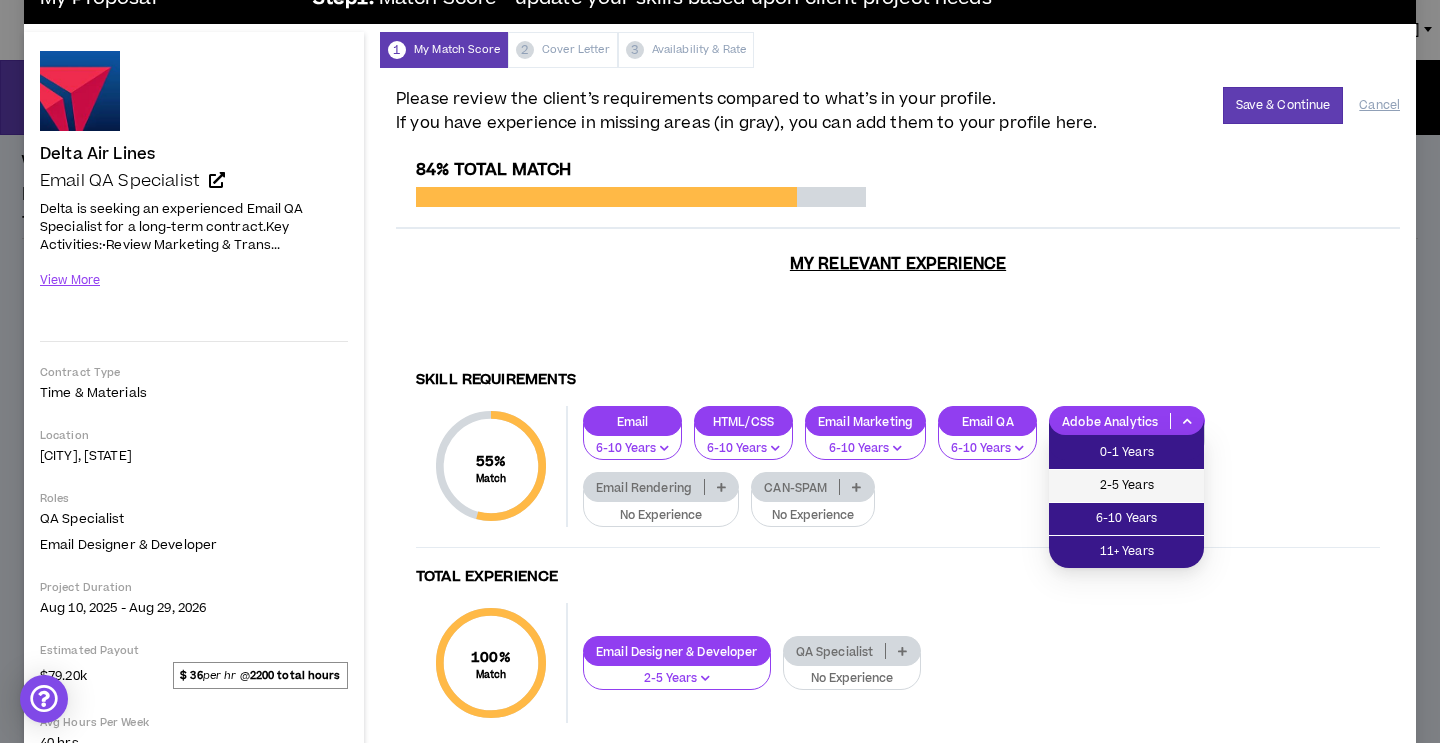 click on "2-5 Years" at bounding box center (1126, 486) 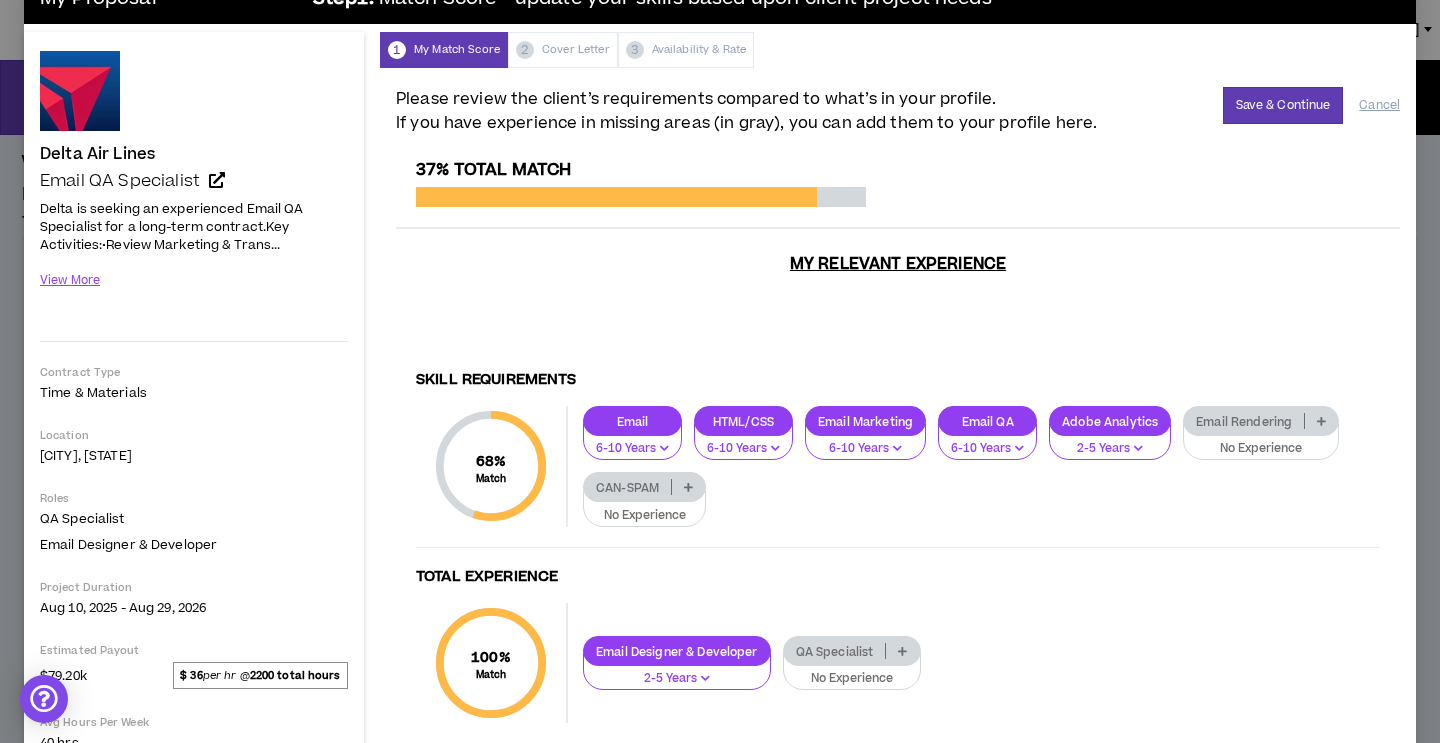click on "No Experience" at bounding box center (1261, 449) 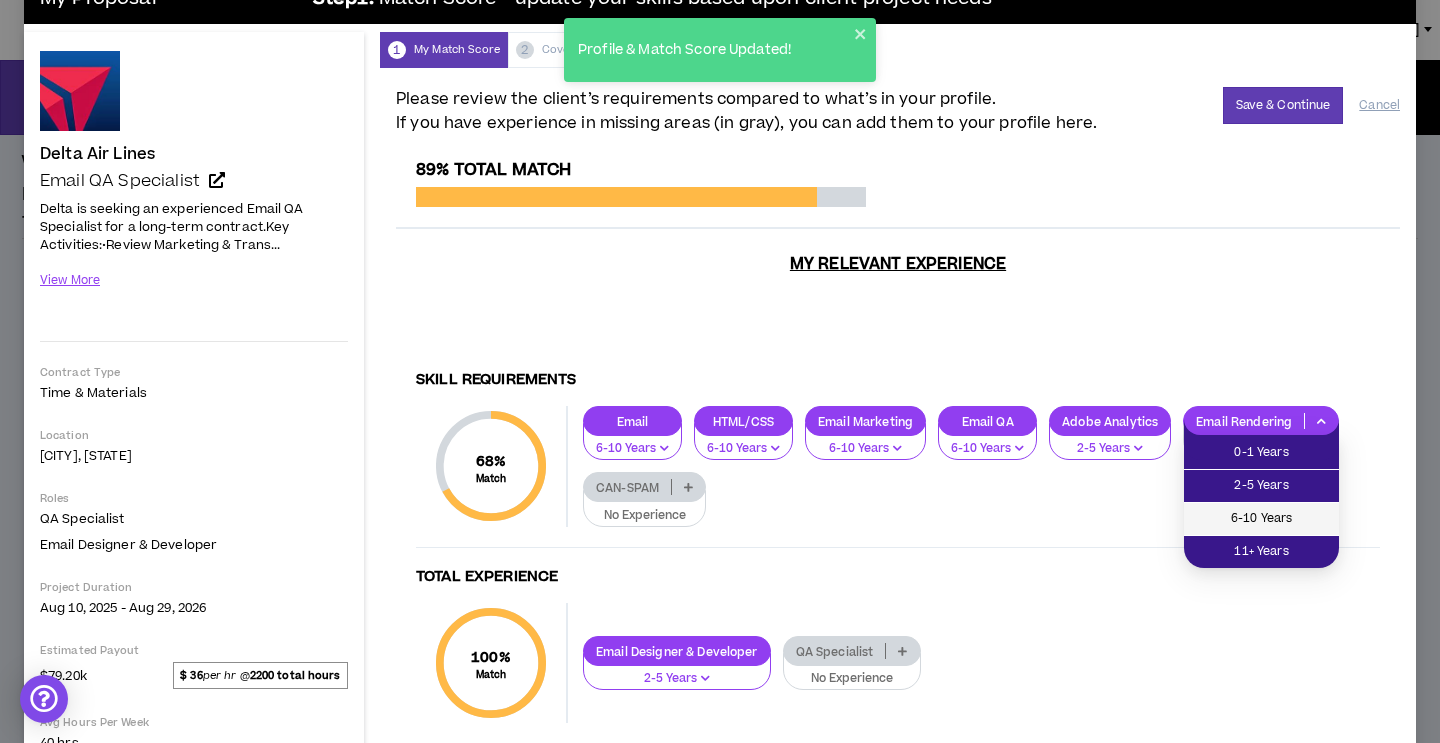 click on "6-10 Years" at bounding box center (1261, 519) 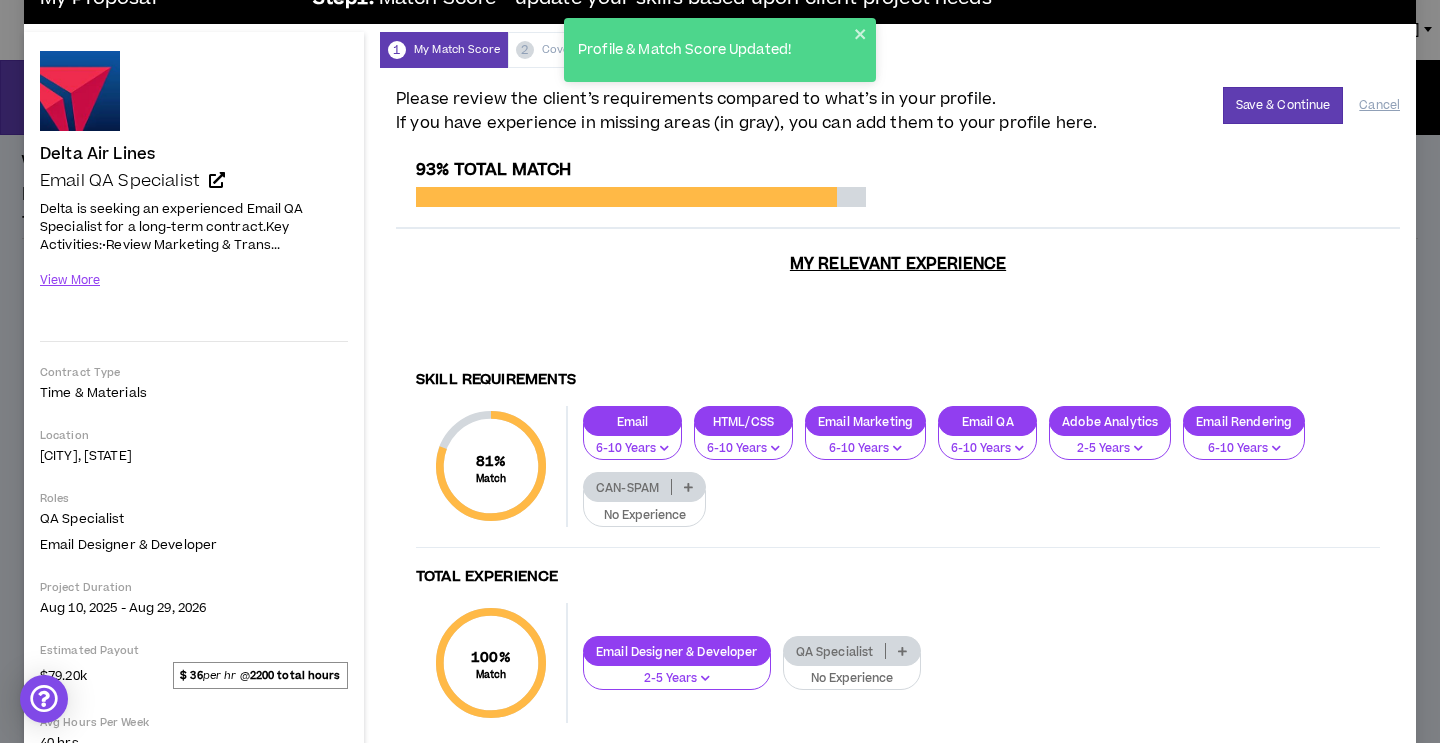 click on "No Experience" at bounding box center [644, 516] 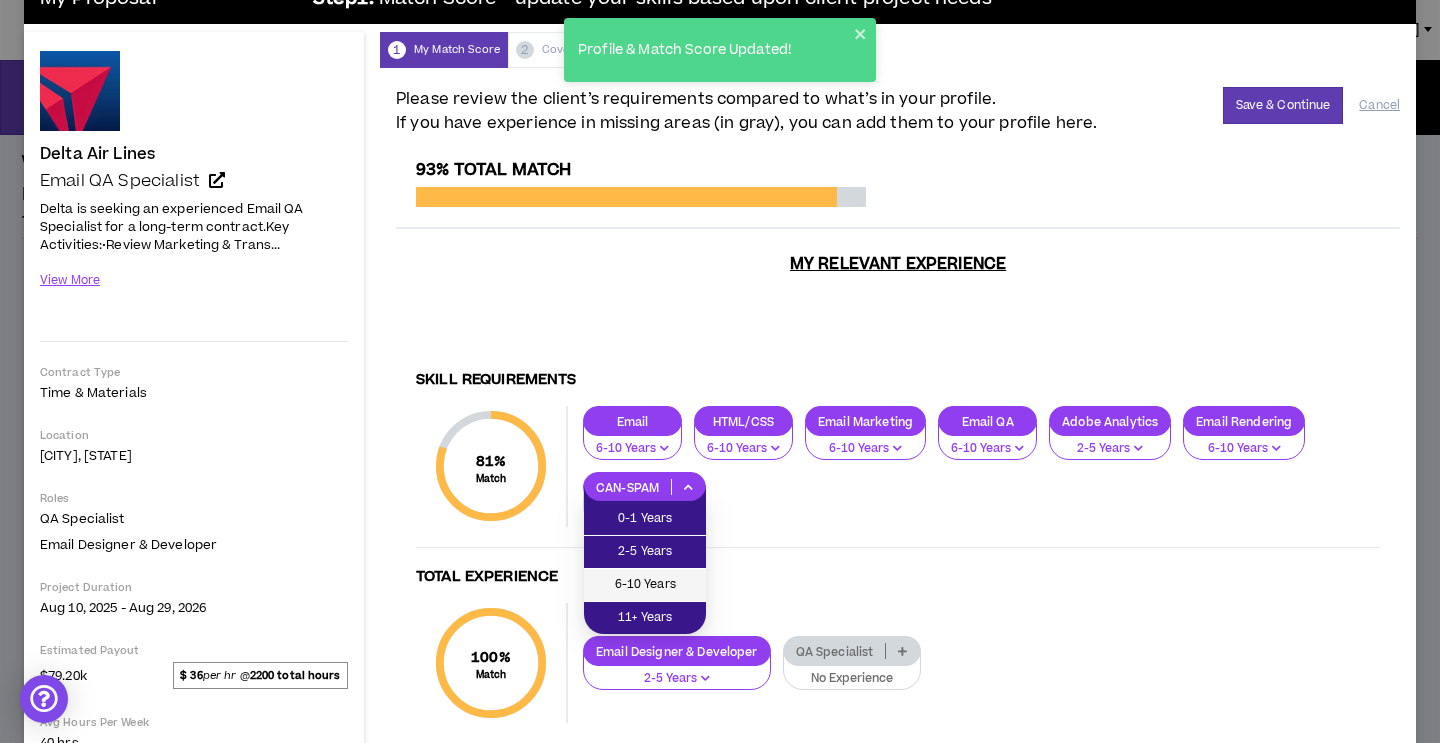 click on "6-10 Years" at bounding box center (645, 585) 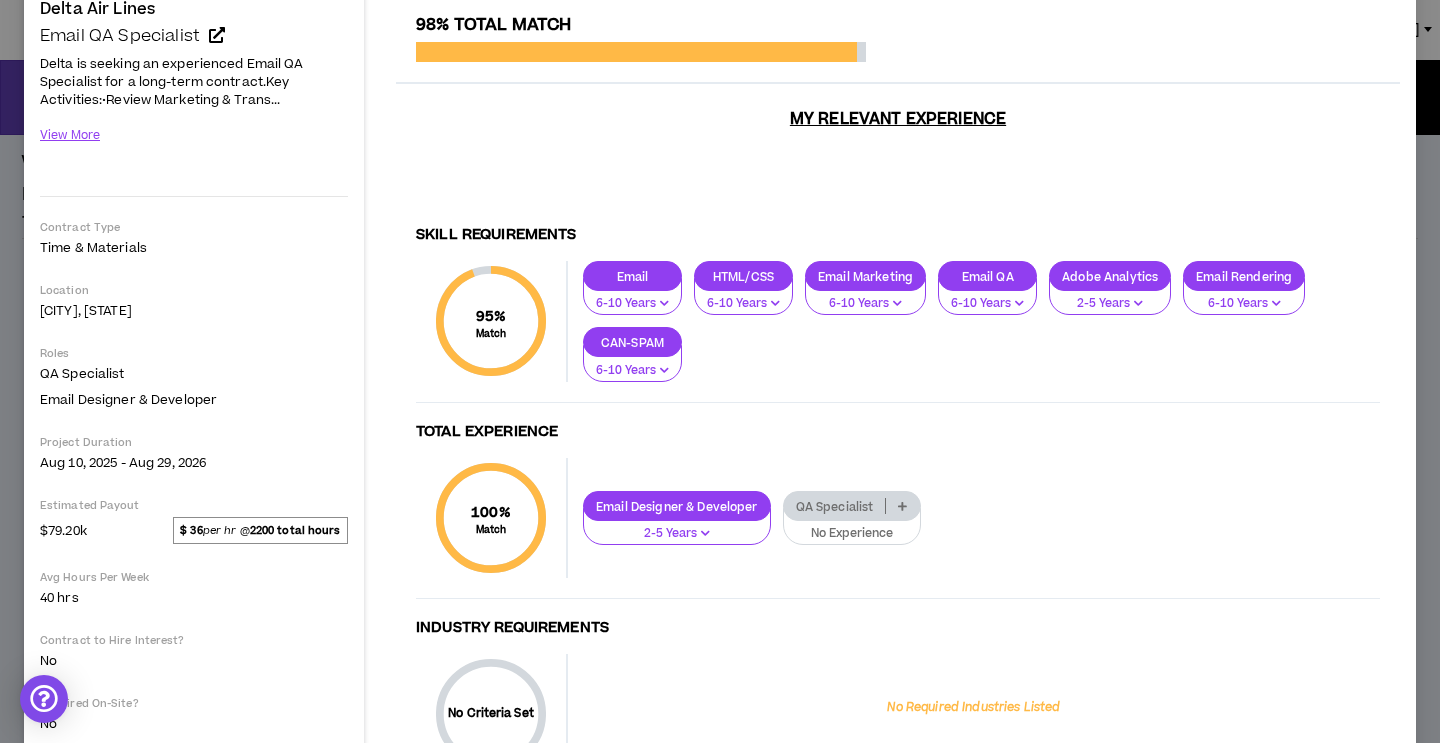 scroll, scrollTop: 272, scrollLeft: 0, axis: vertical 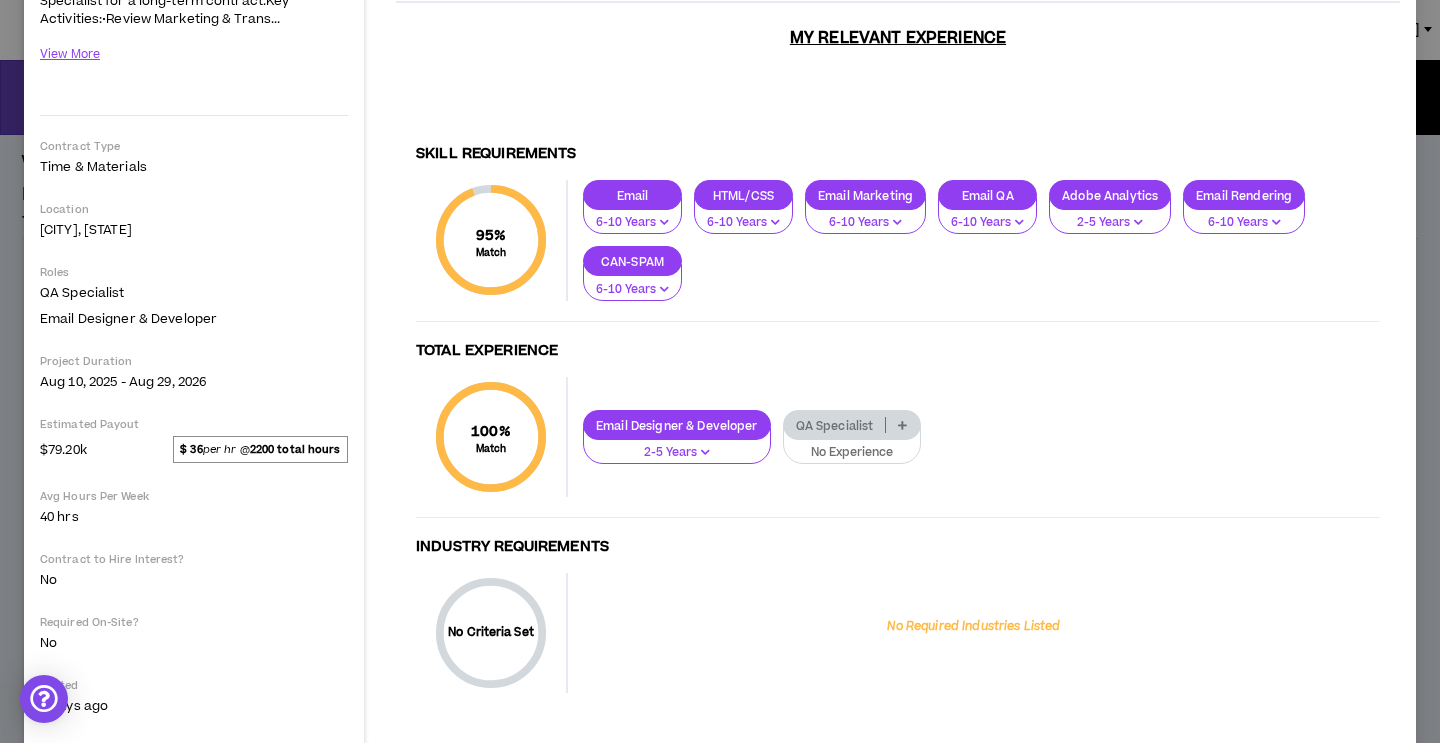 click on "No Experience" at bounding box center [852, 453] 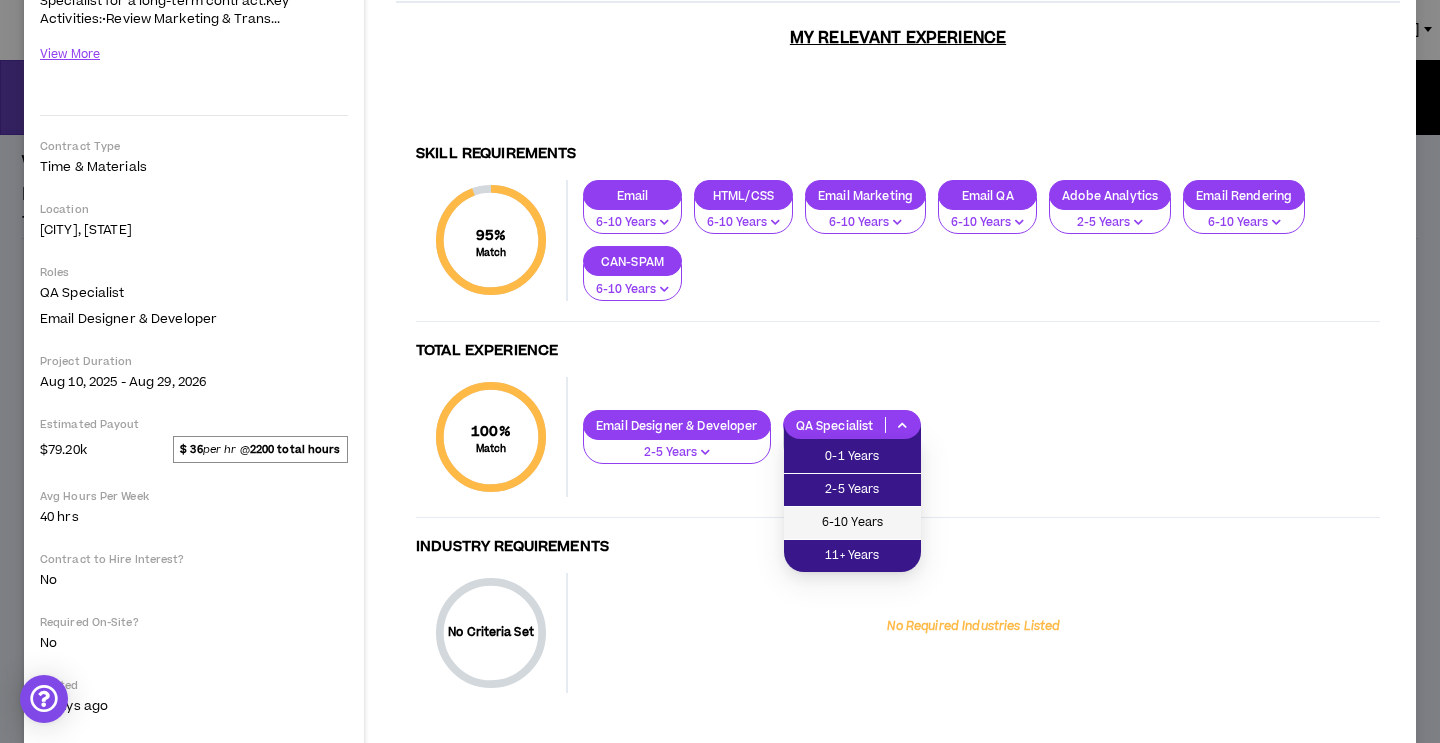 click on "6-10 Years" at bounding box center [852, 523] 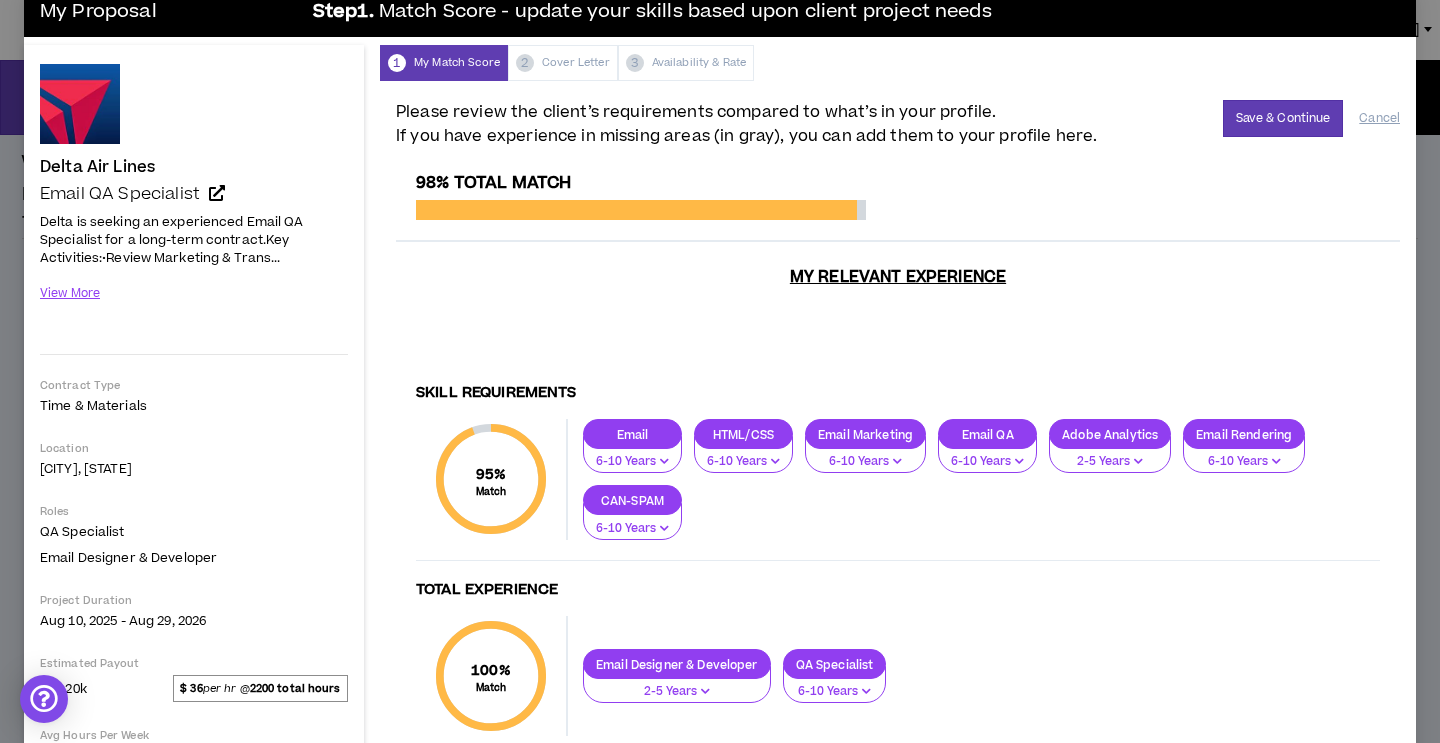 scroll, scrollTop: 0, scrollLeft: 0, axis: both 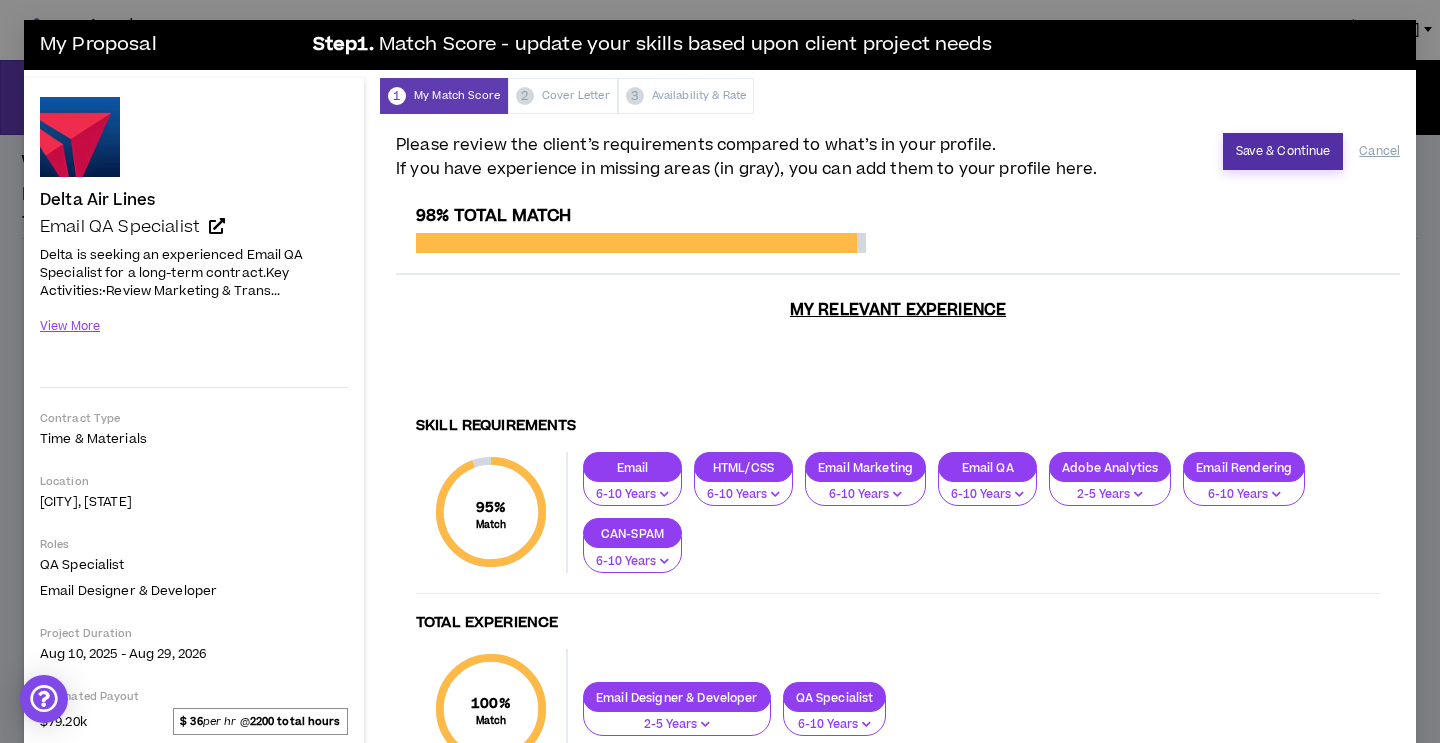 click on "Save & Continue" at bounding box center (1283, 151) 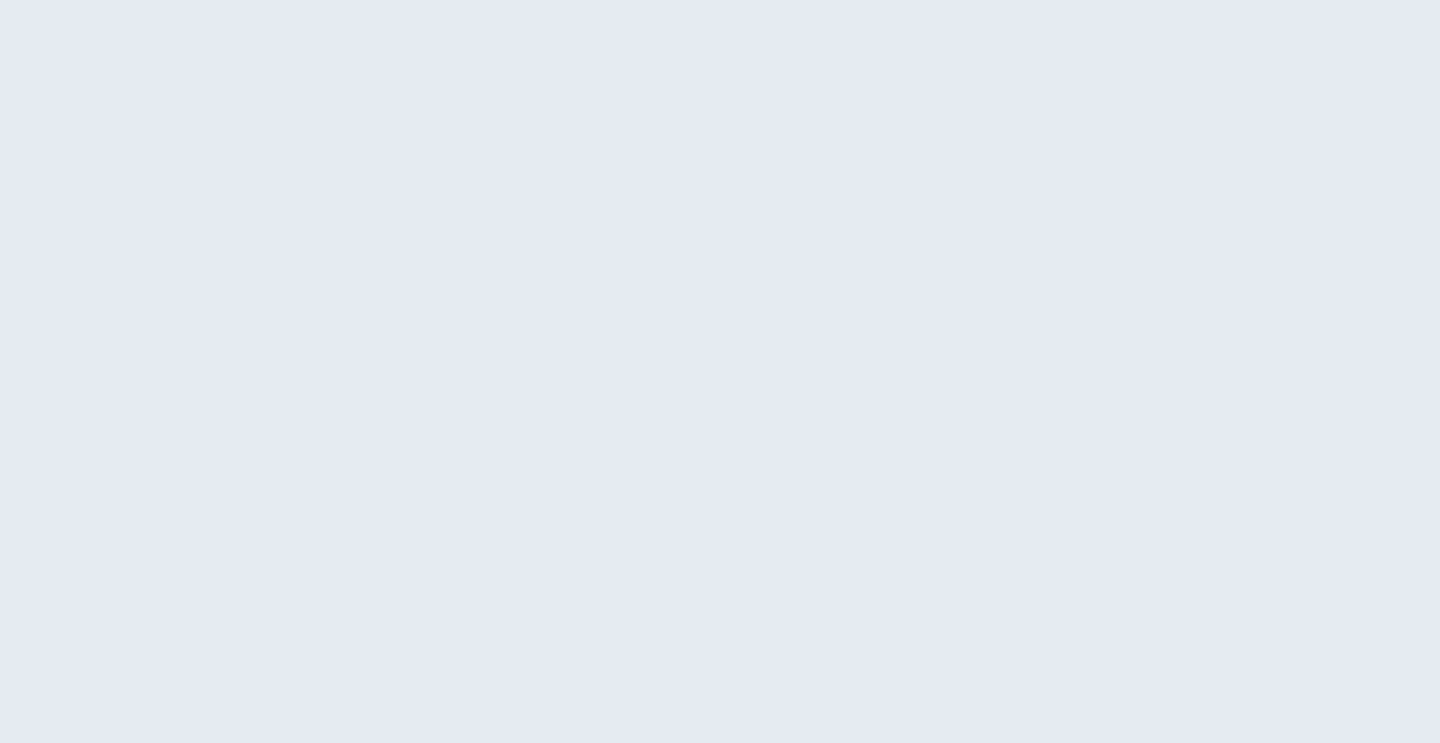 scroll, scrollTop: 0, scrollLeft: 0, axis: both 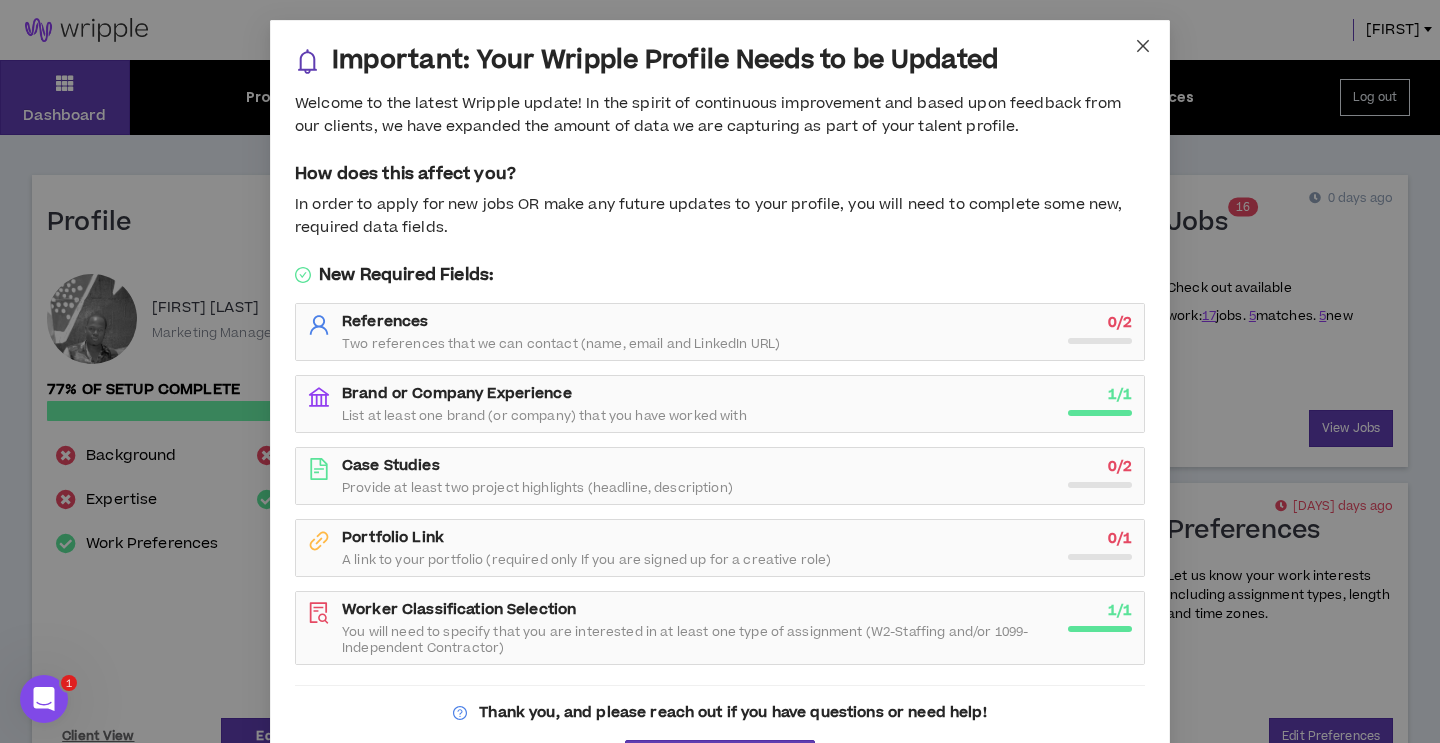 click 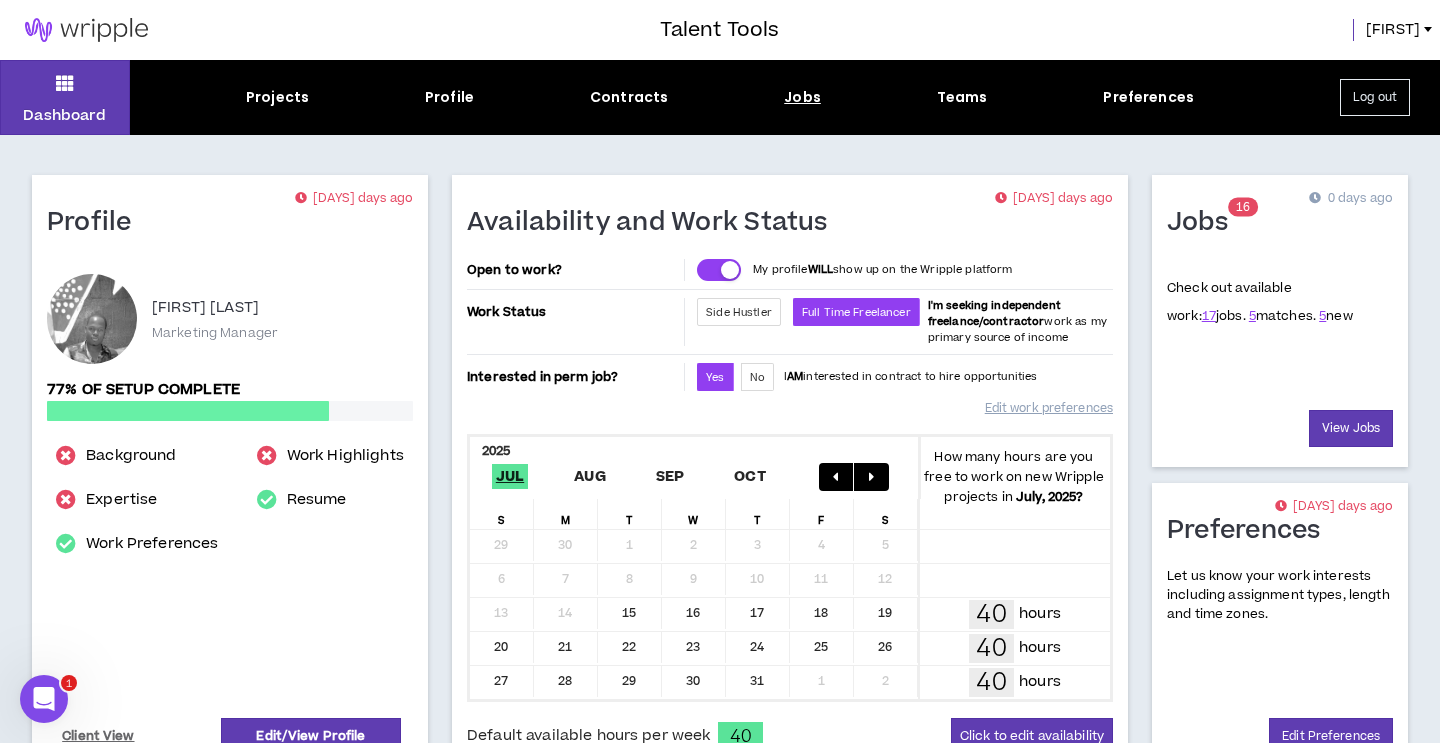 click on "Jobs" at bounding box center (802, 97) 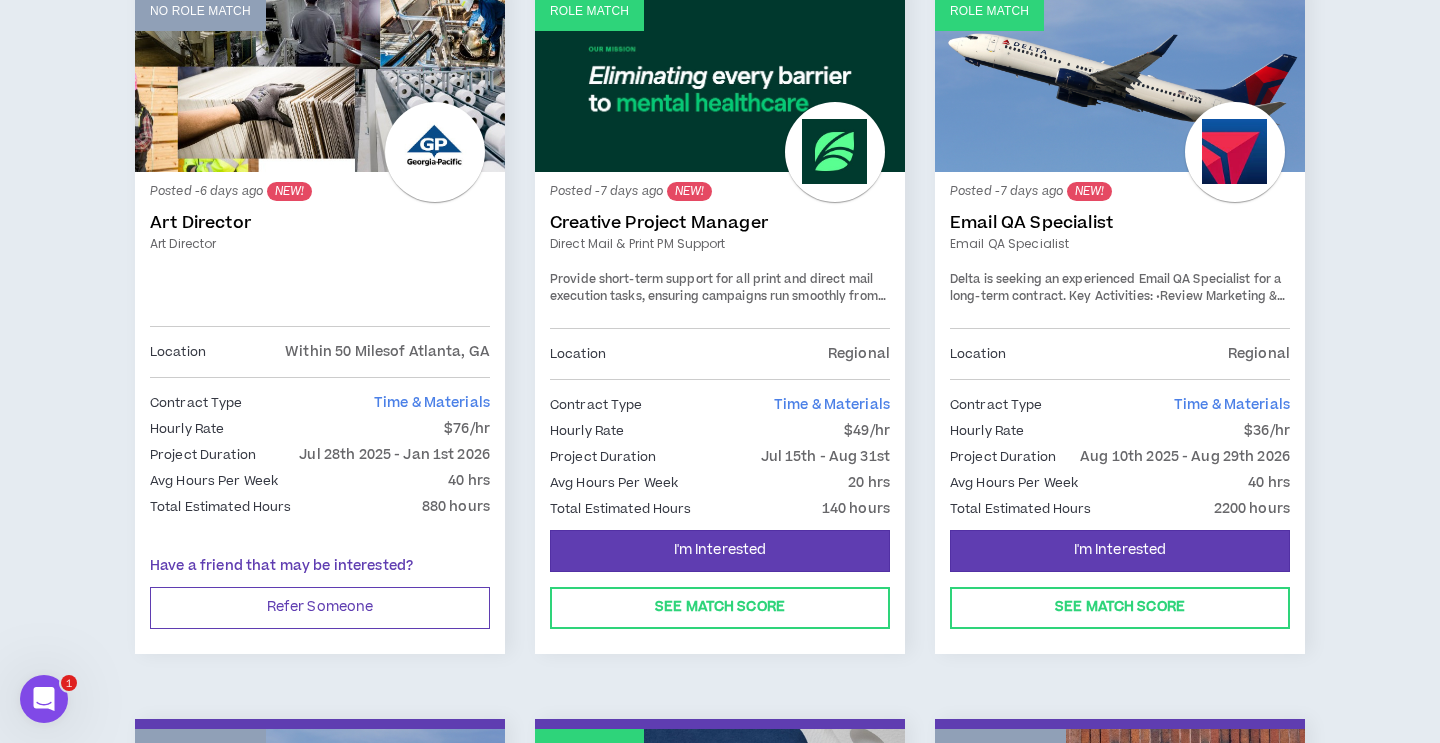 scroll, scrollTop: 1148, scrollLeft: 0, axis: vertical 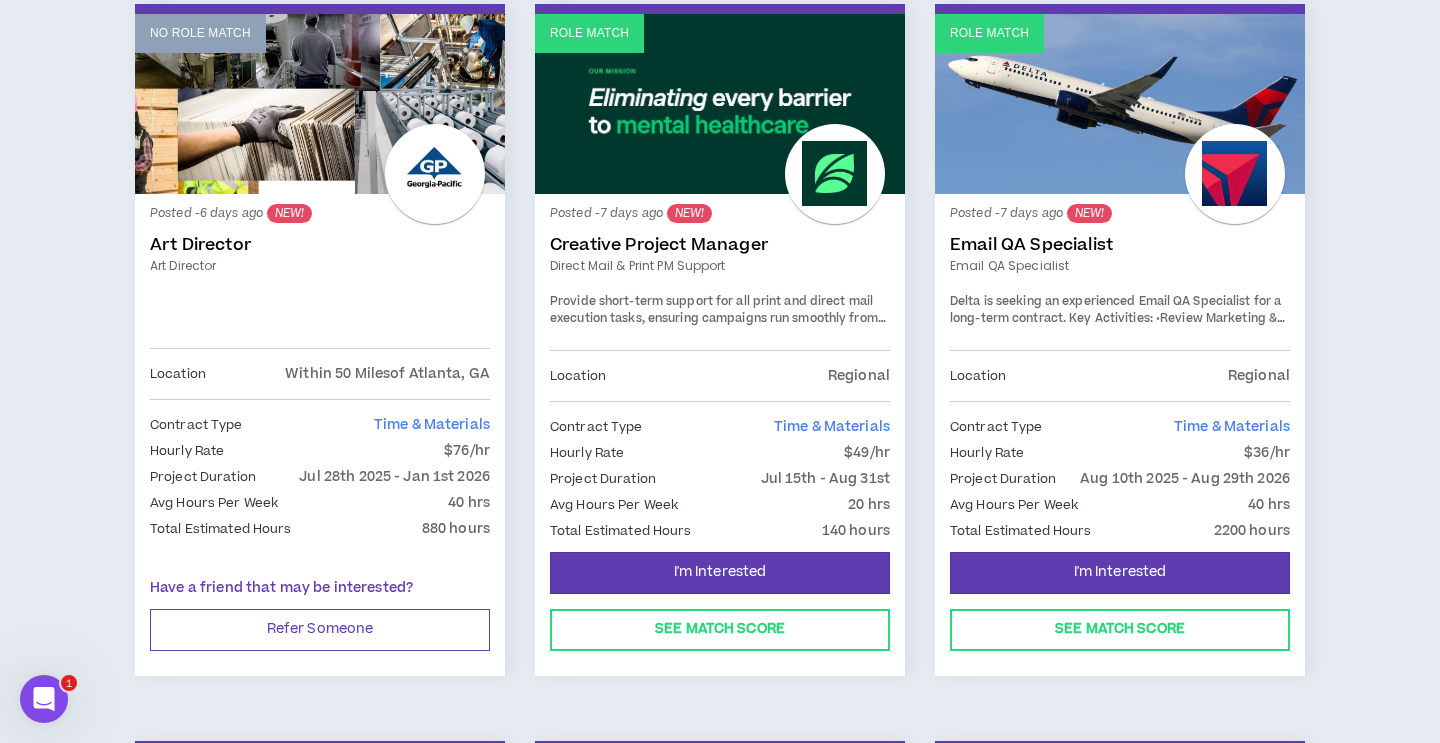 click on "Email QA Specialist" at bounding box center [1120, 245] 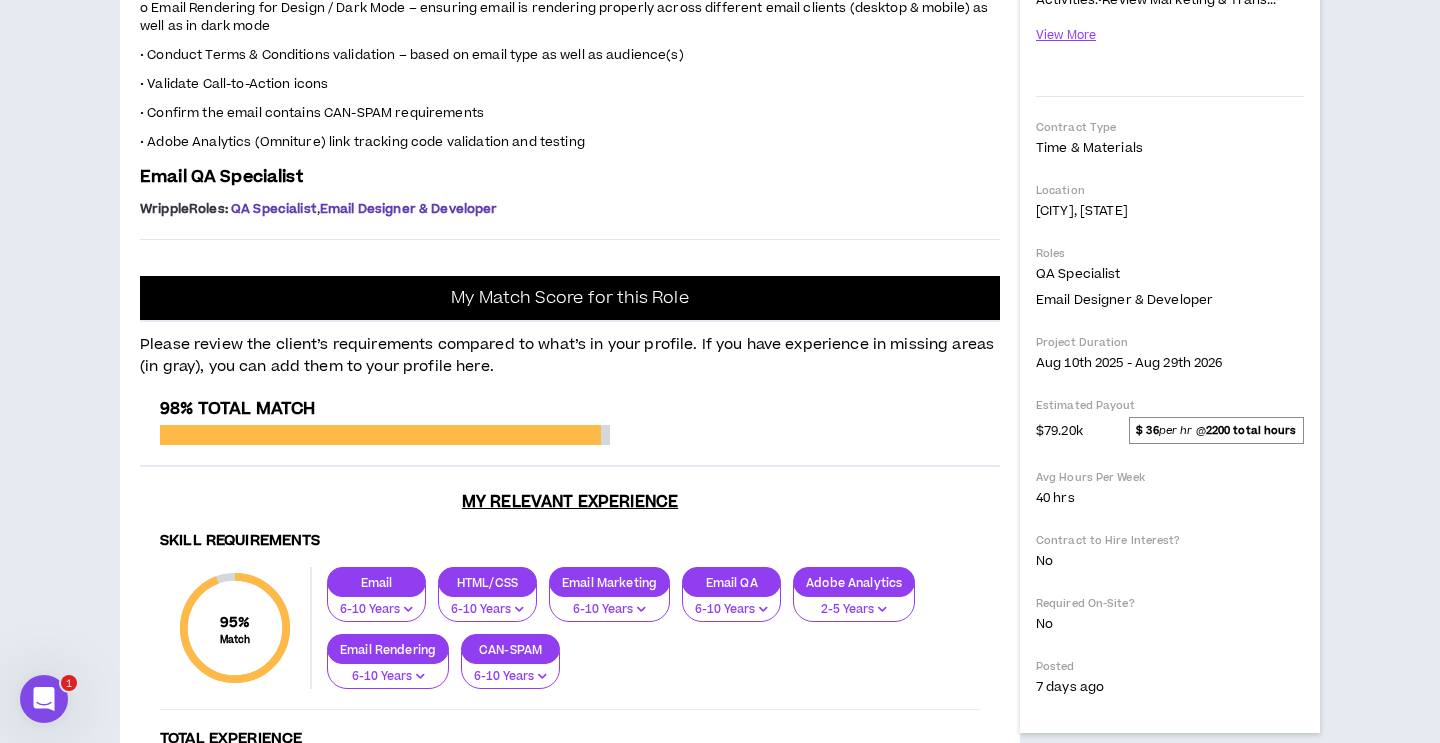 scroll, scrollTop: 479, scrollLeft: 0, axis: vertical 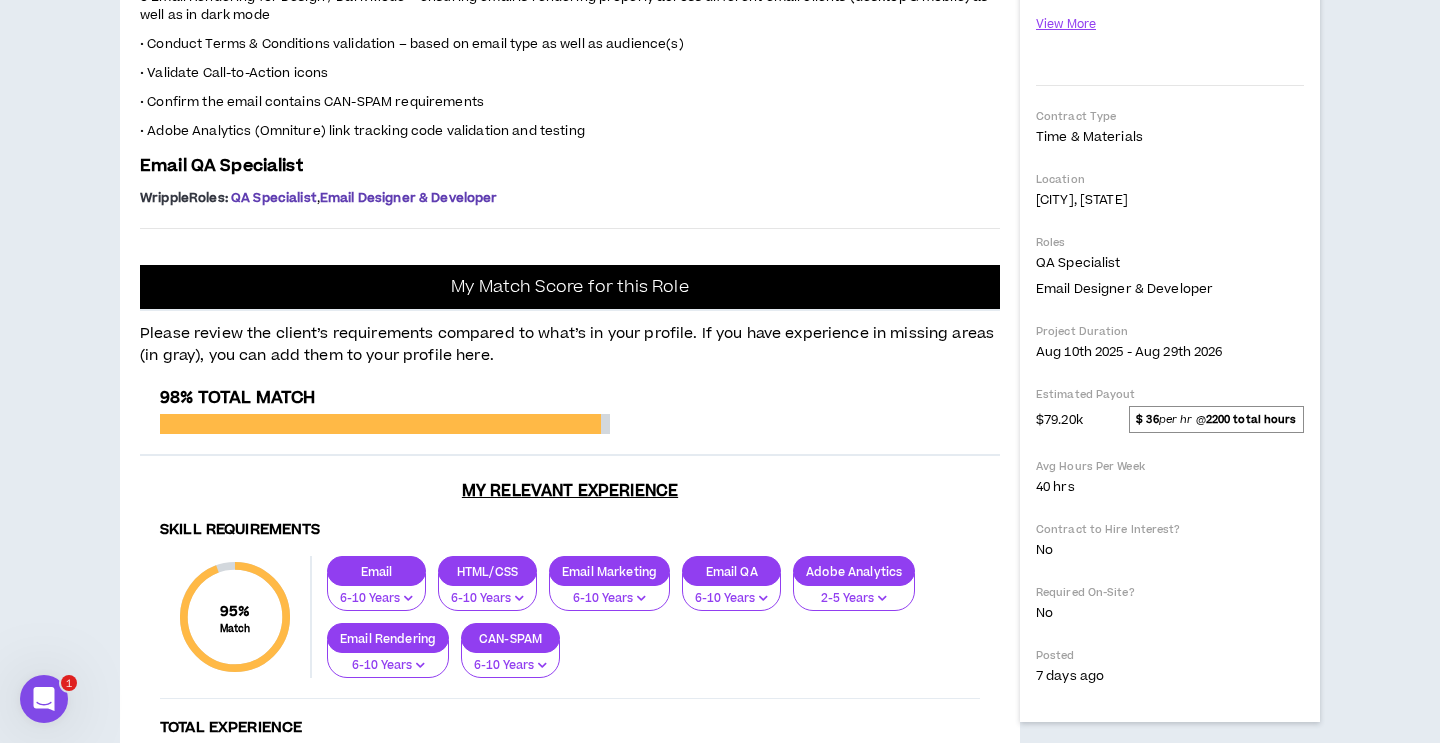 click on "• Confirm the email contains CAN-SPAM requirements" at bounding box center [312, 102] 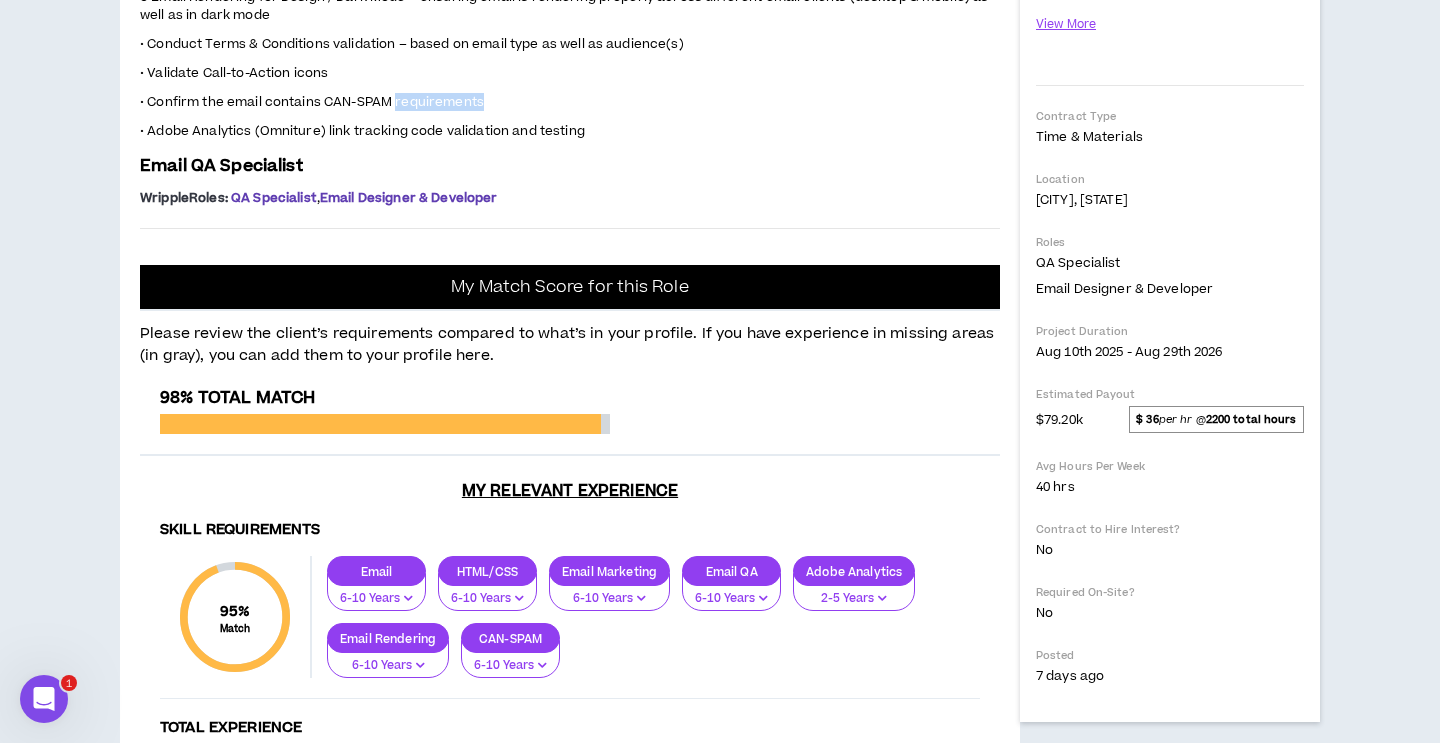 click on "• Confirm the email contains CAN-SPAM requirements" at bounding box center (312, 102) 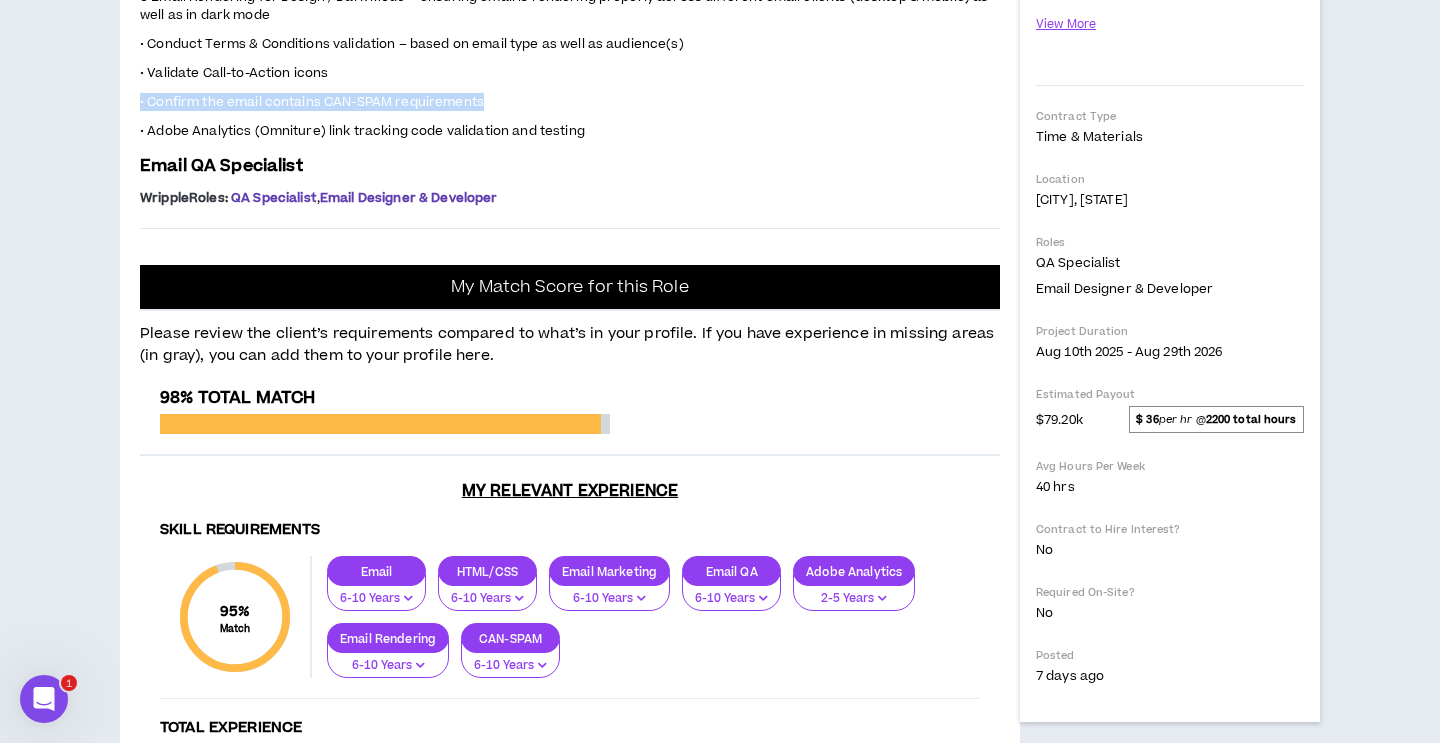 copy on "• Confirm the email contains CAN-SPAM requirements" 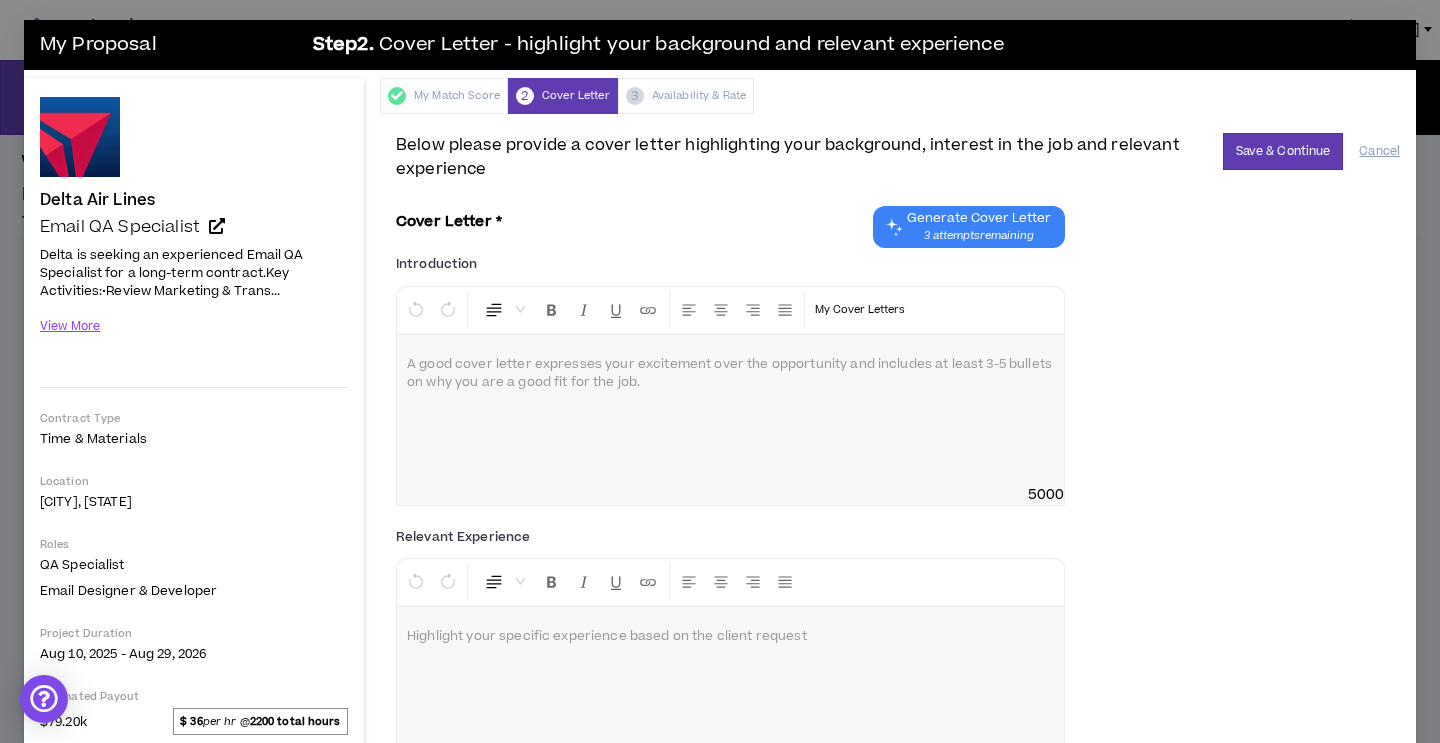 scroll, scrollTop: 0, scrollLeft: 0, axis: both 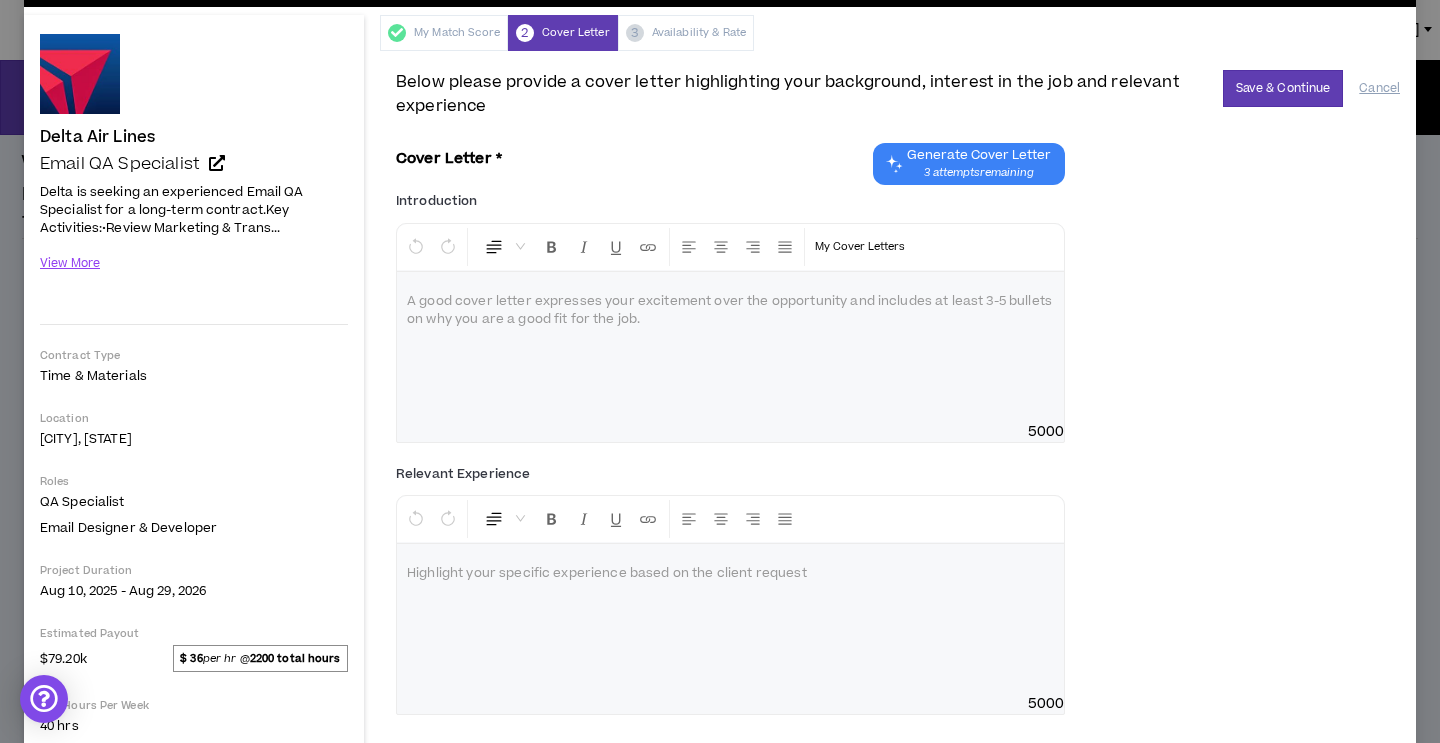 click at bounding box center [730, 347] 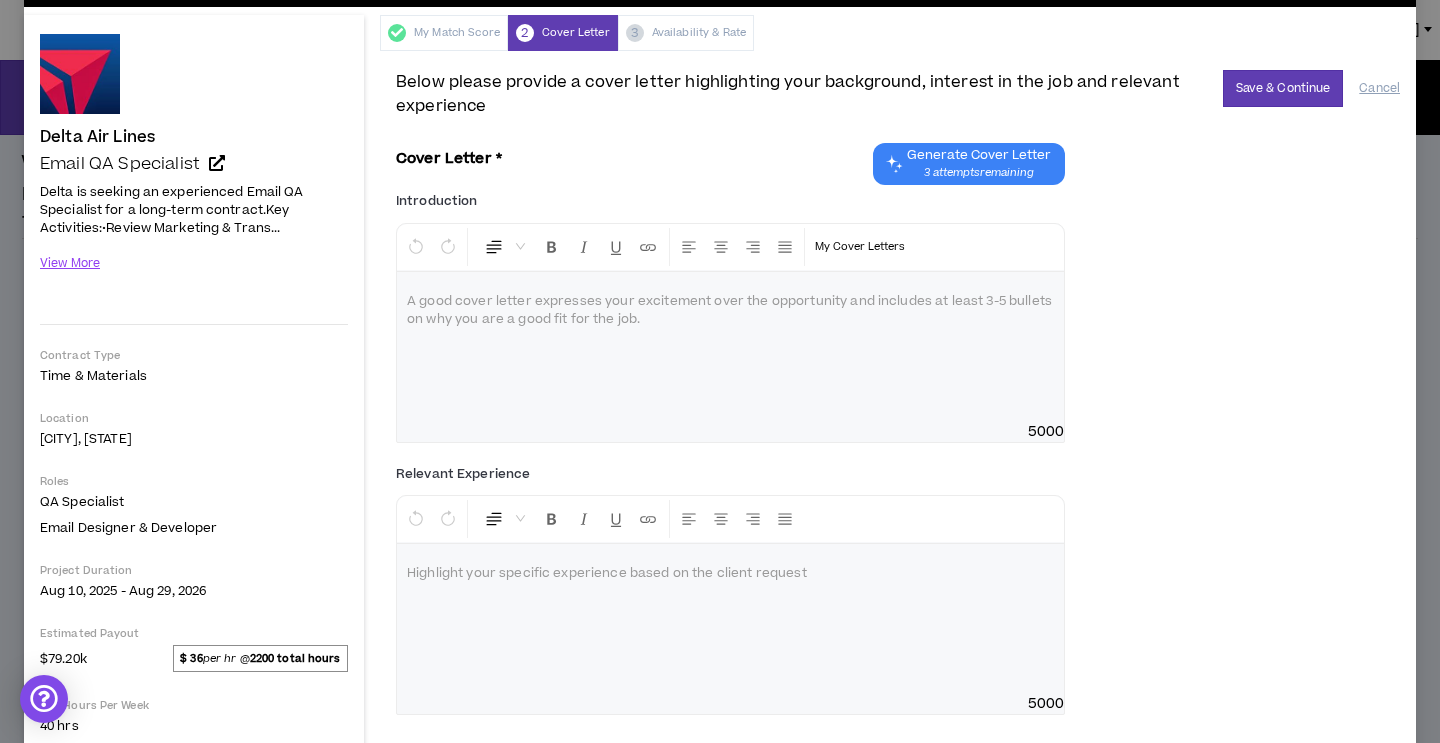 type 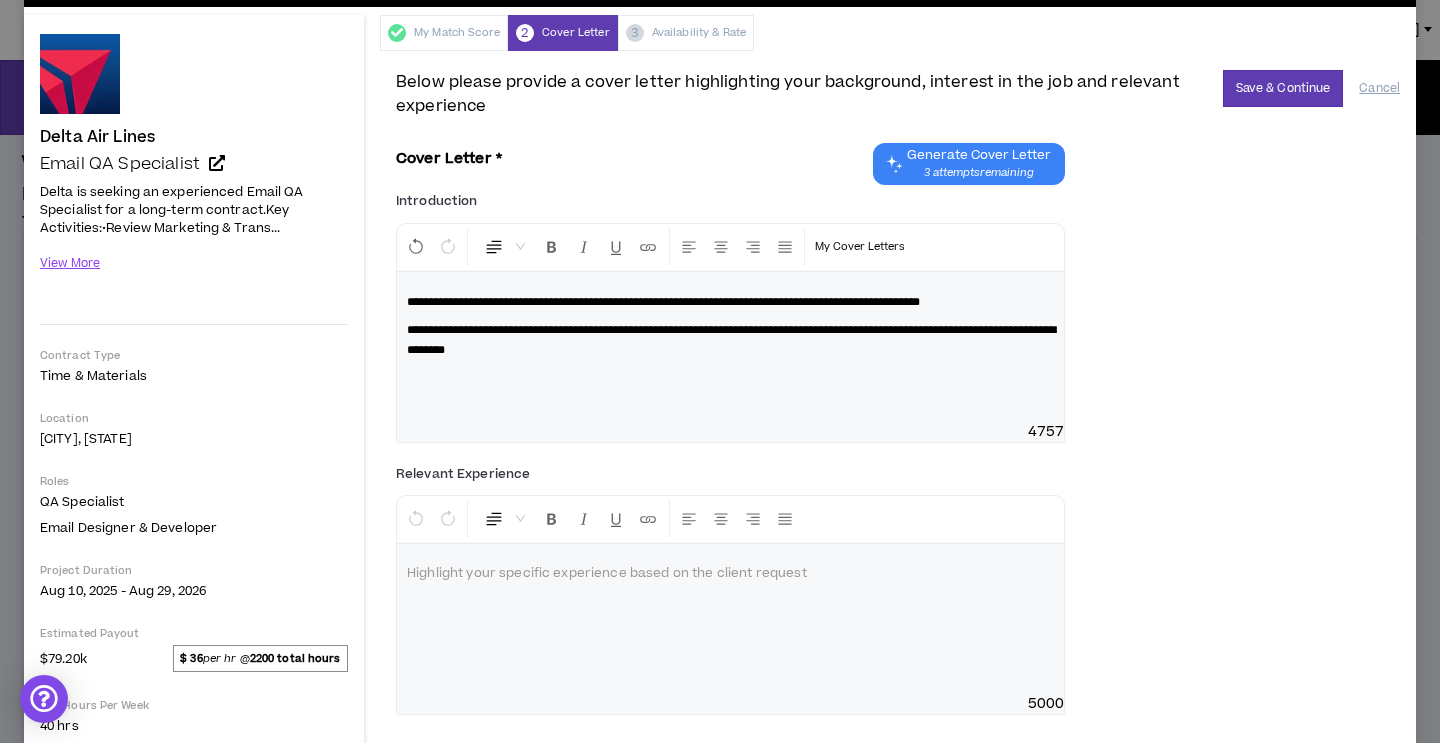 click on "Normal" at bounding box center (504, 247) 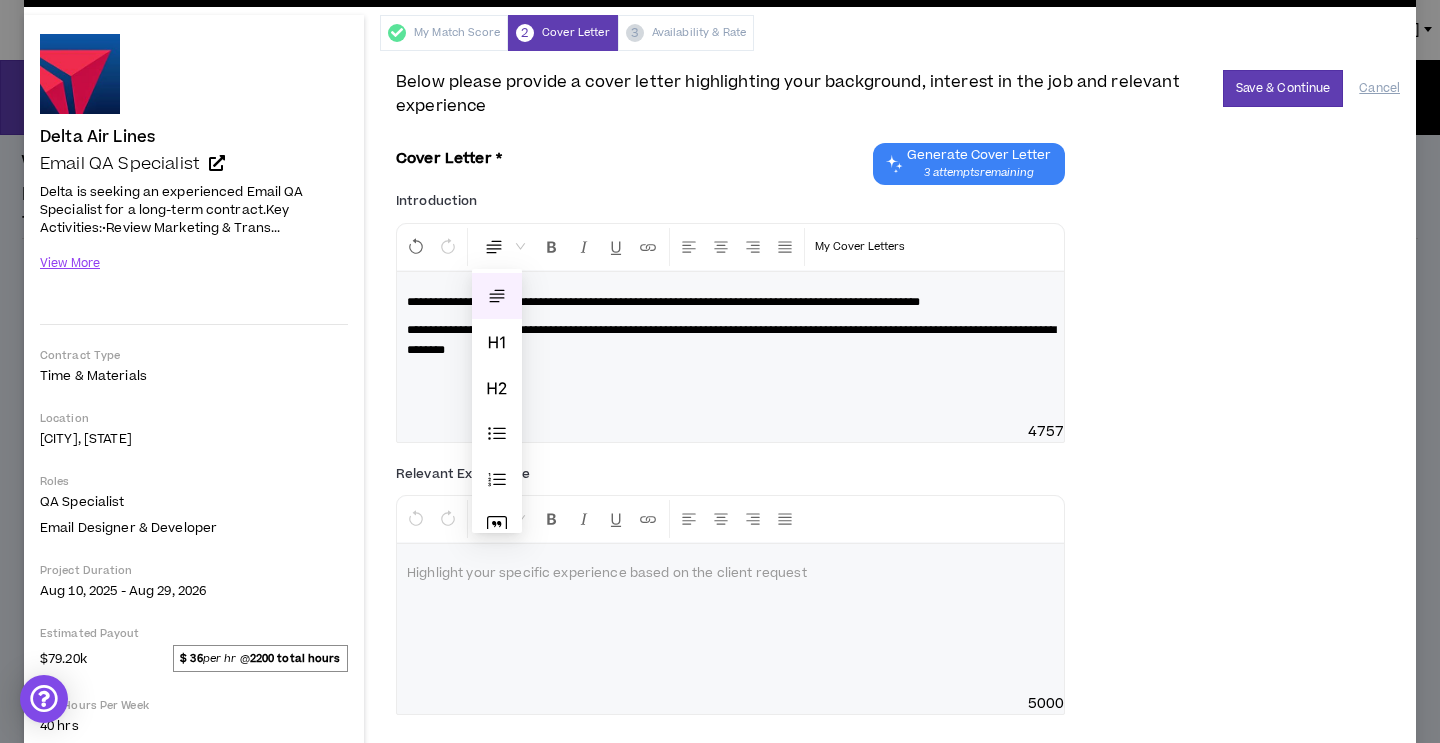 click on "**********" at bounding box center (730, 347) 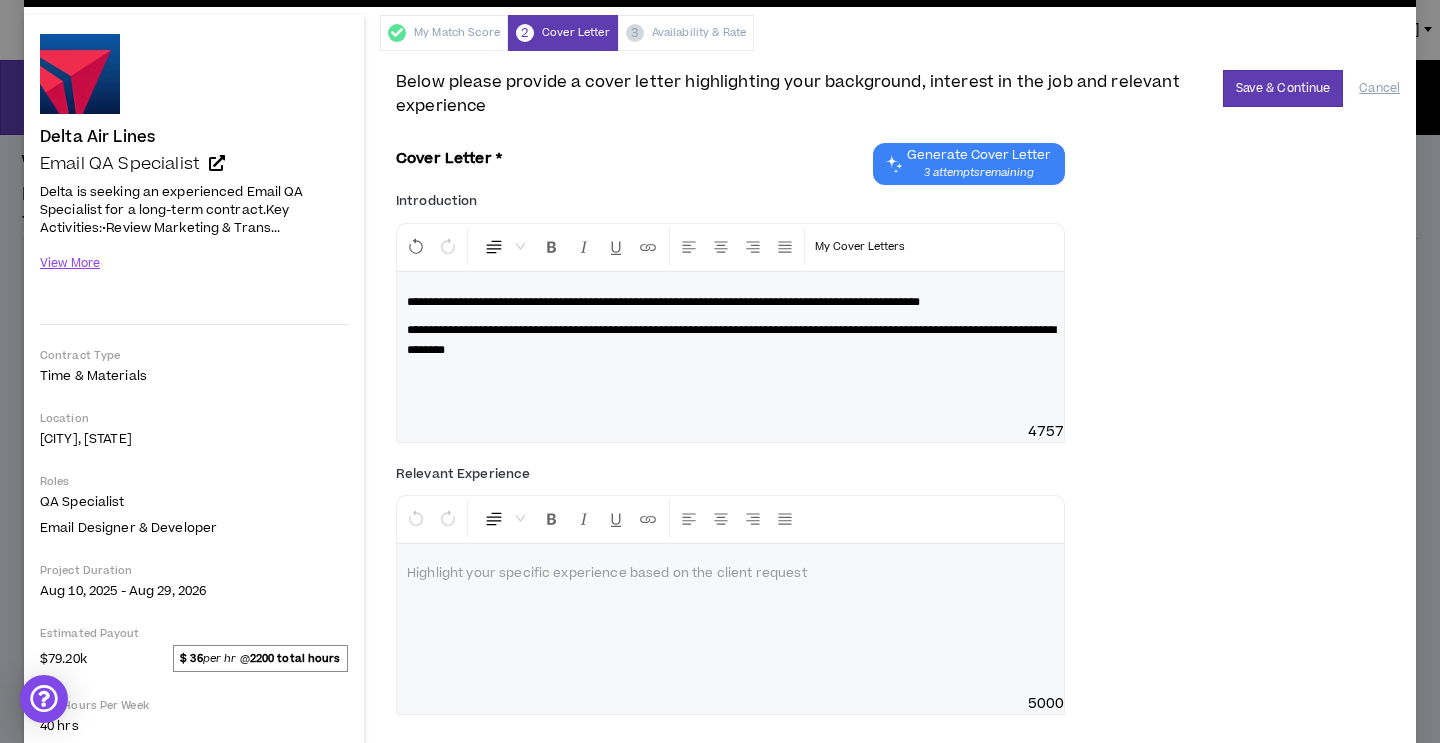 click on "**********" at bounding box center (663, 302) 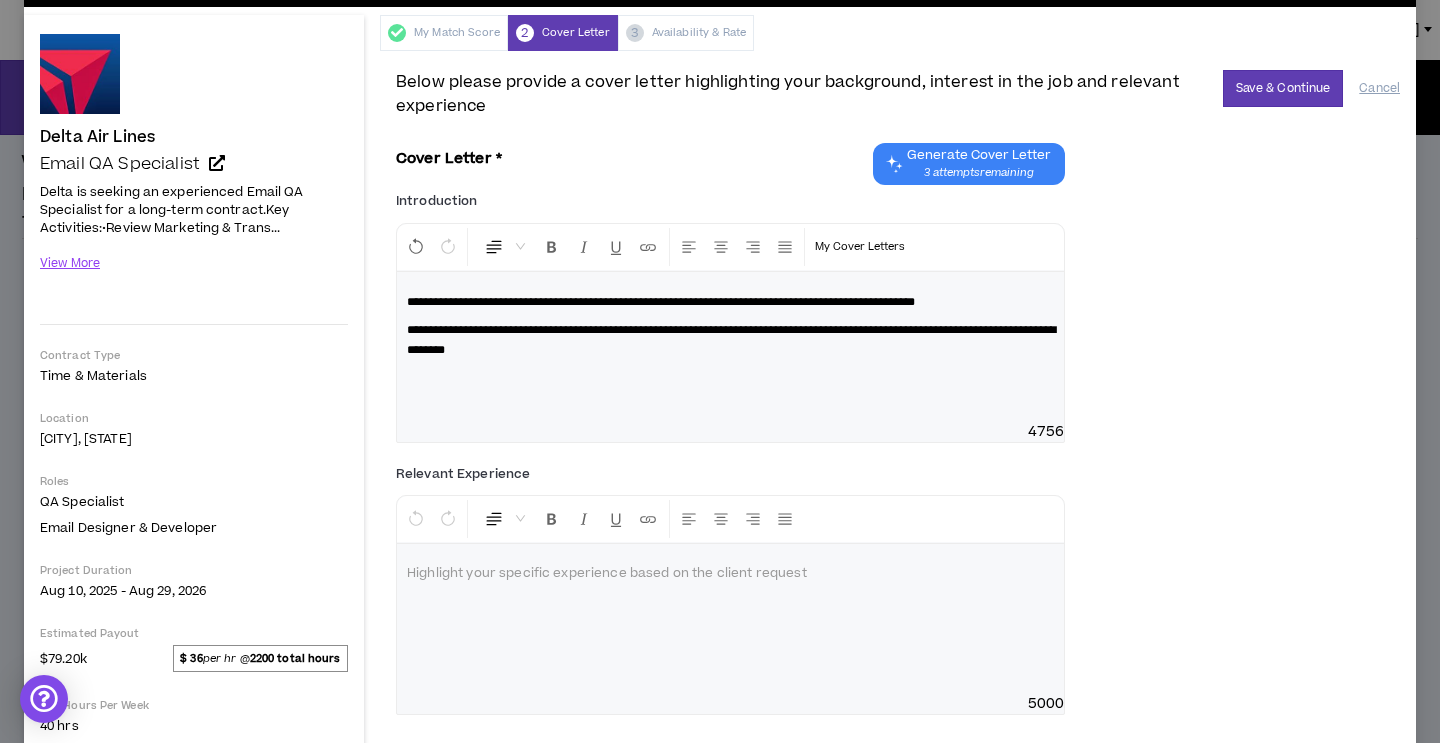 click on "**********" at bounding box center [730, 340] 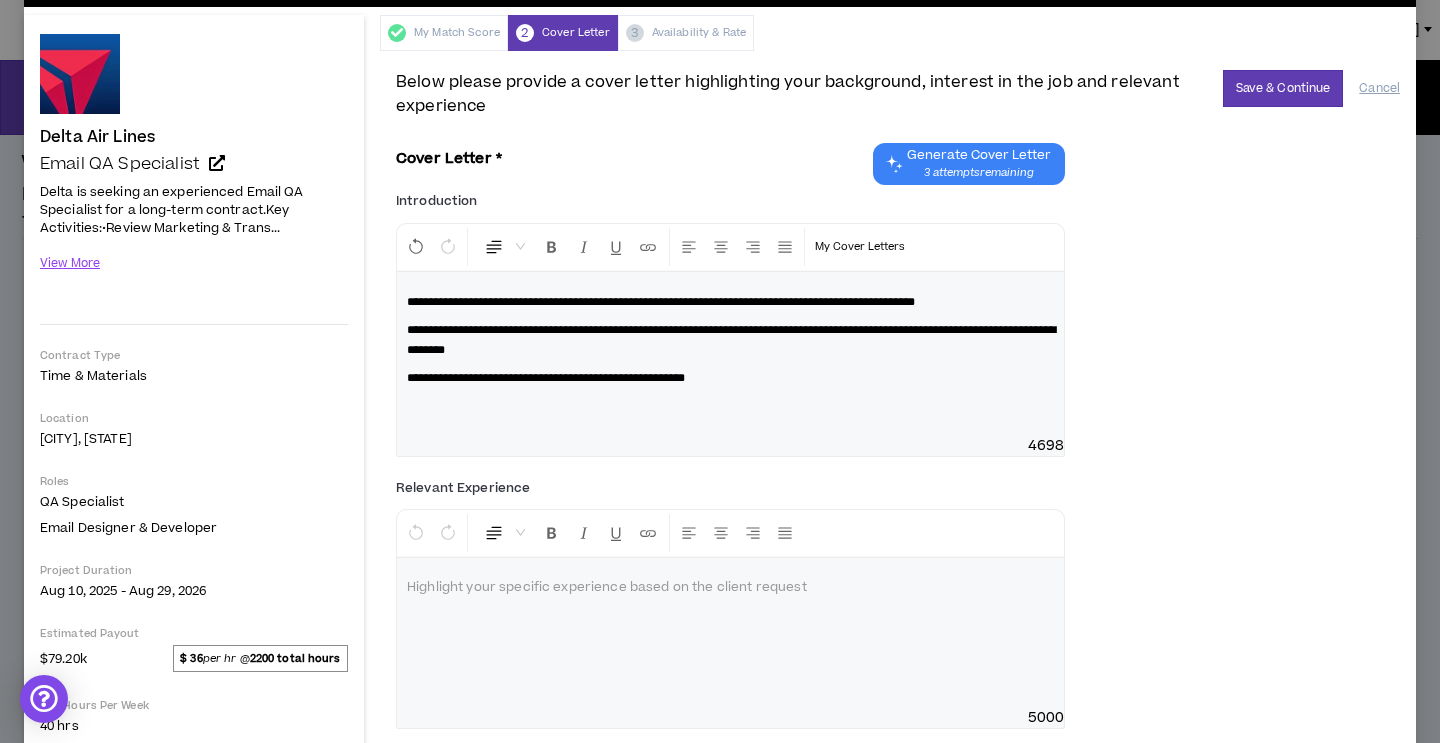 click on "**********" at bounding box center [546, 378] 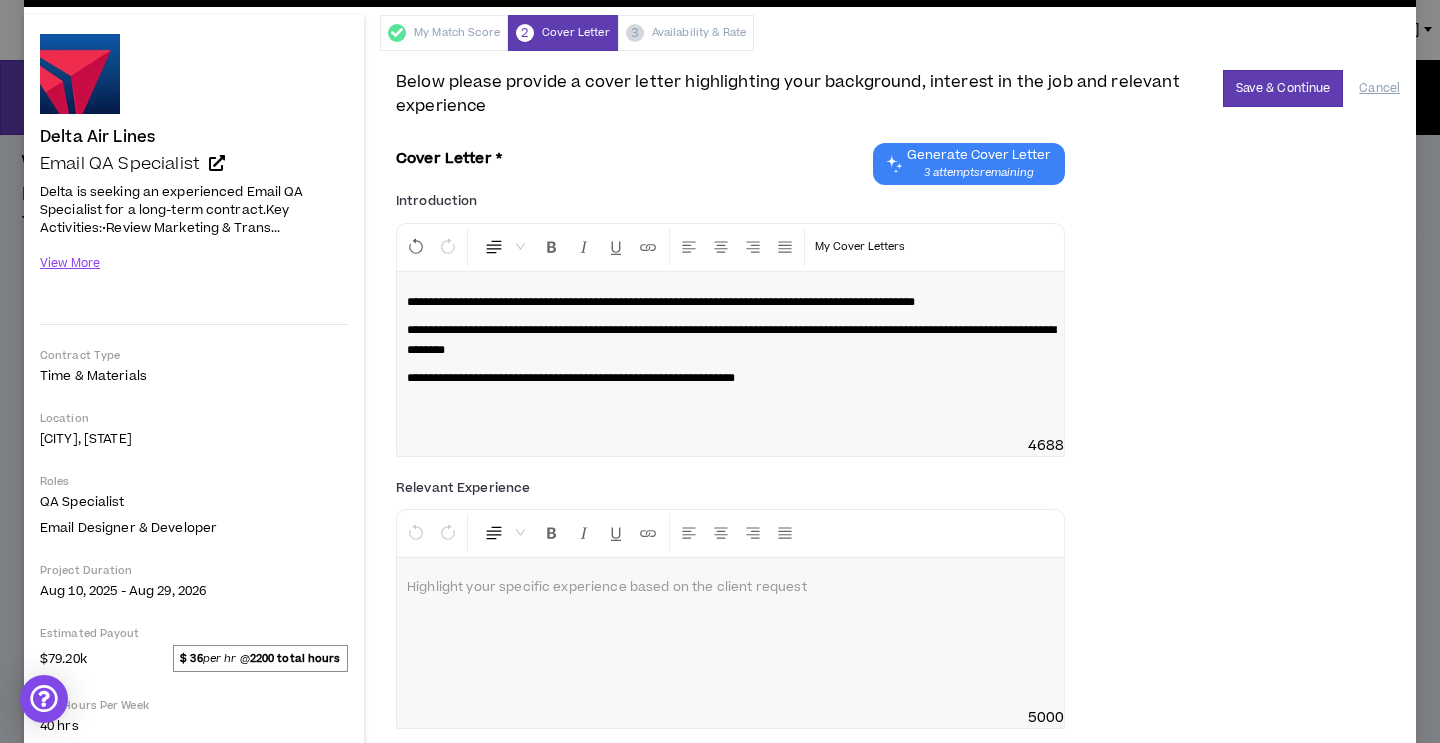 click on "**********" at bounding box center [730, 378] 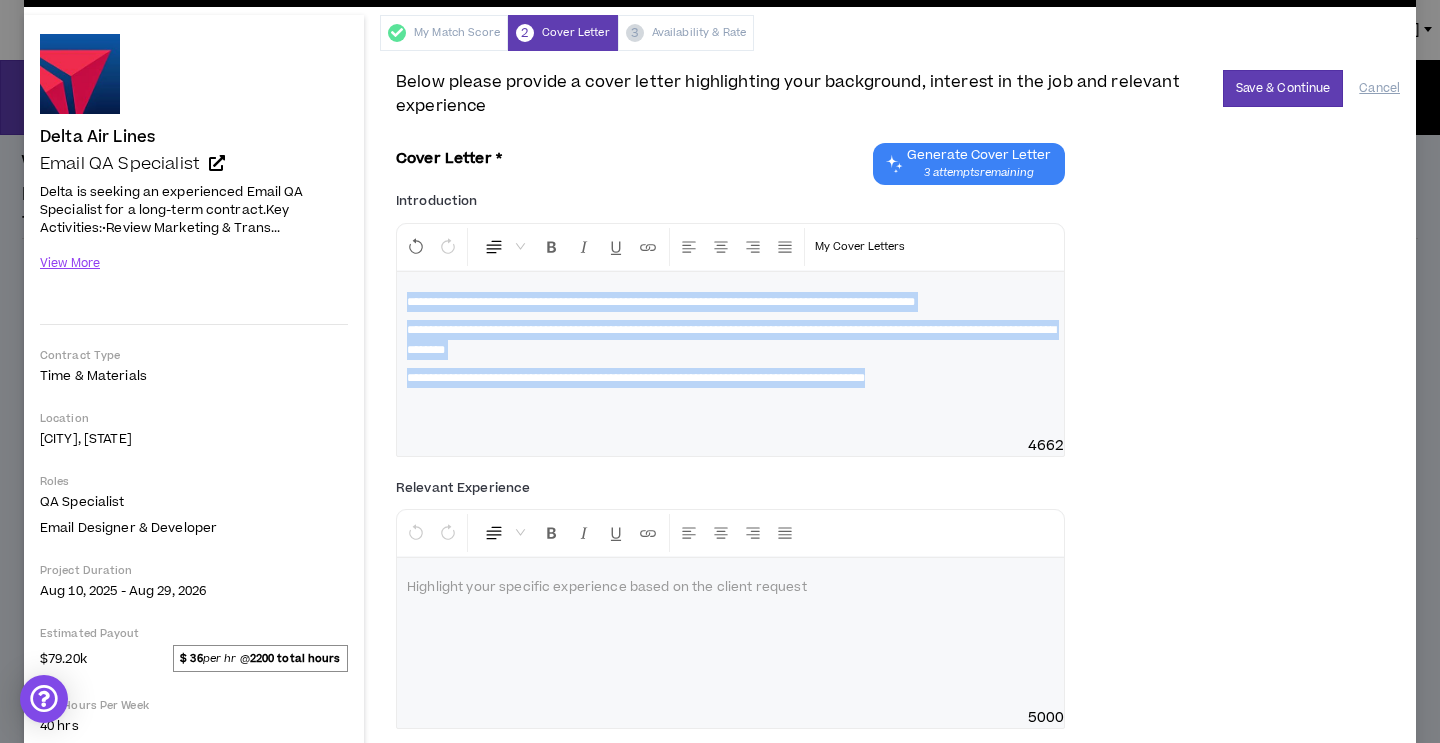 drag, startPoint x: 1039, startPoint y: 389, endPoint x: 429, endPoint y: 266, distance: 622.2773 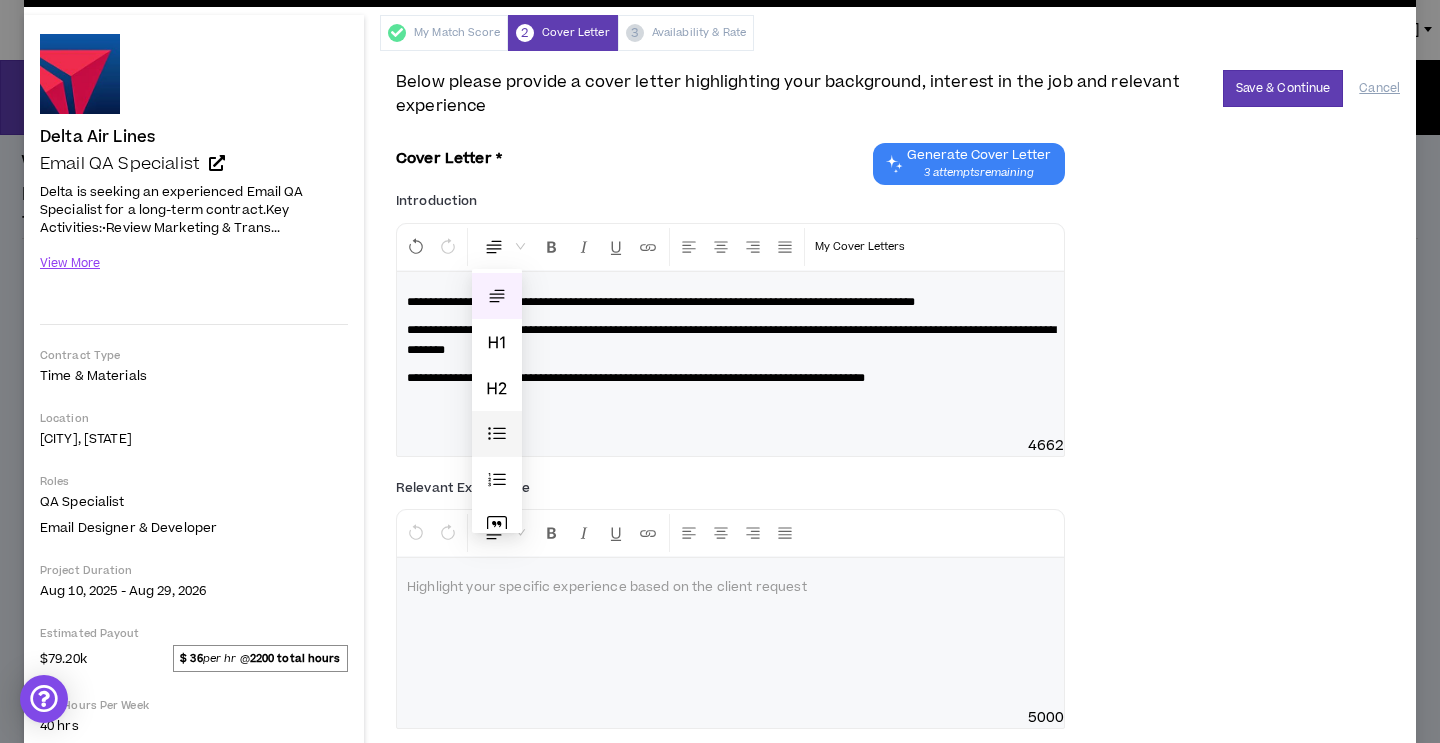 click at bounding box center (497, 434) 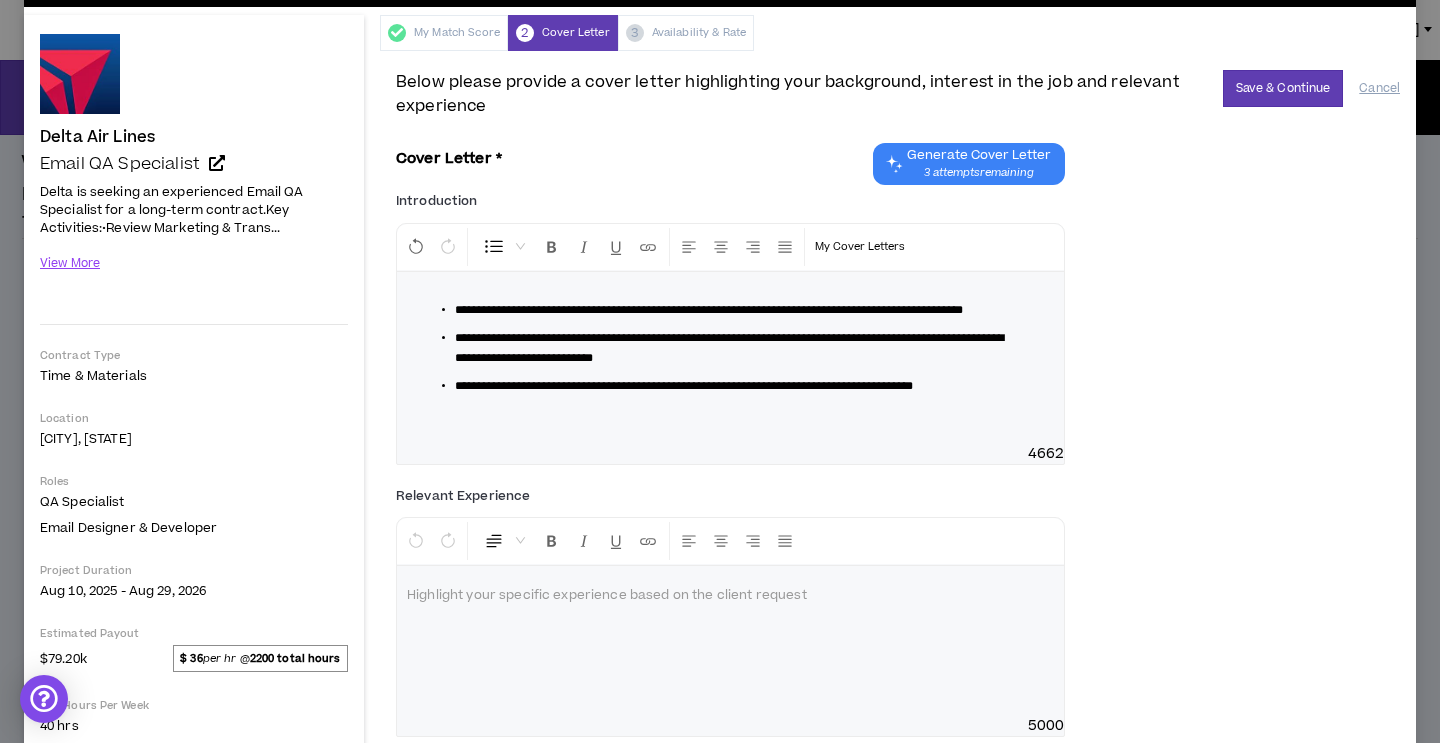 click on "**********" at bounding box center [738, 386] 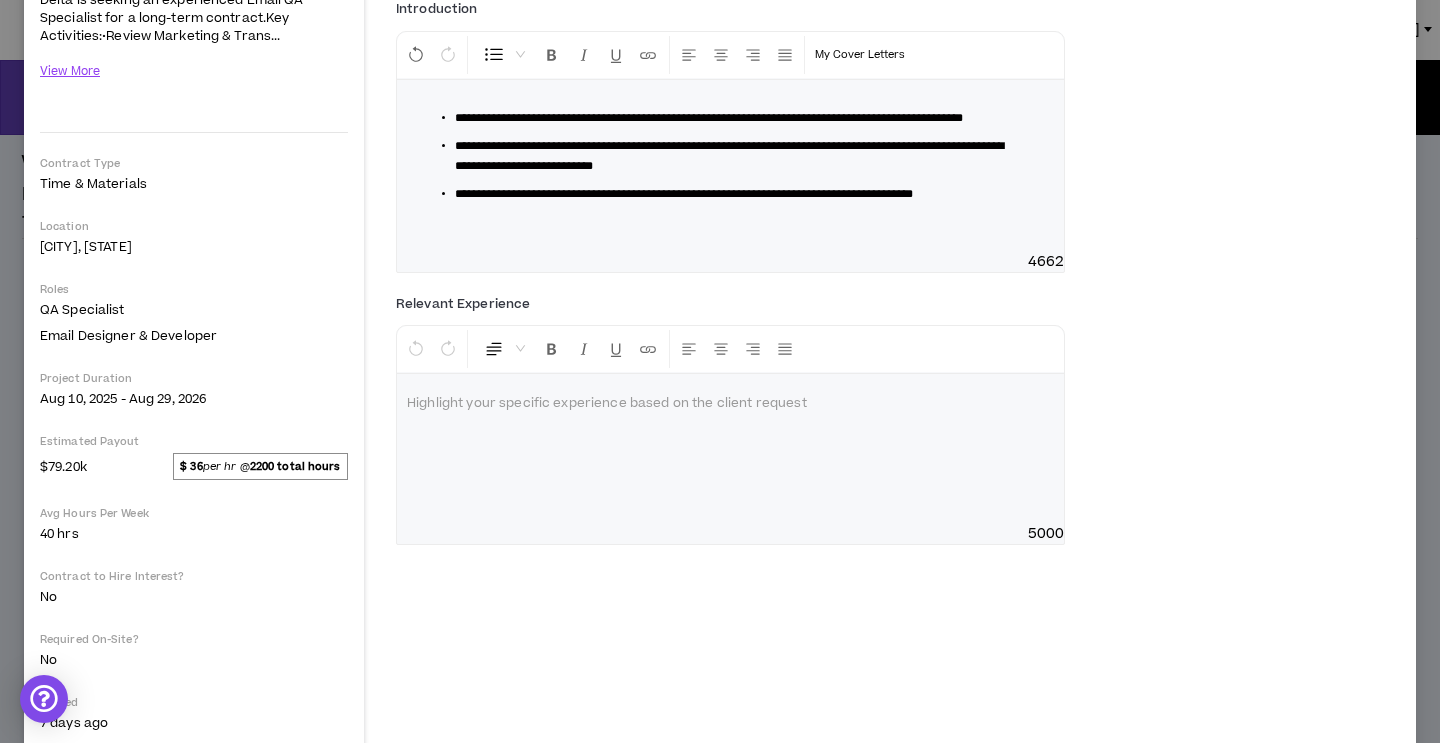 scroll, scrollTop: 270, scrollLeft: 0, axis: vertical 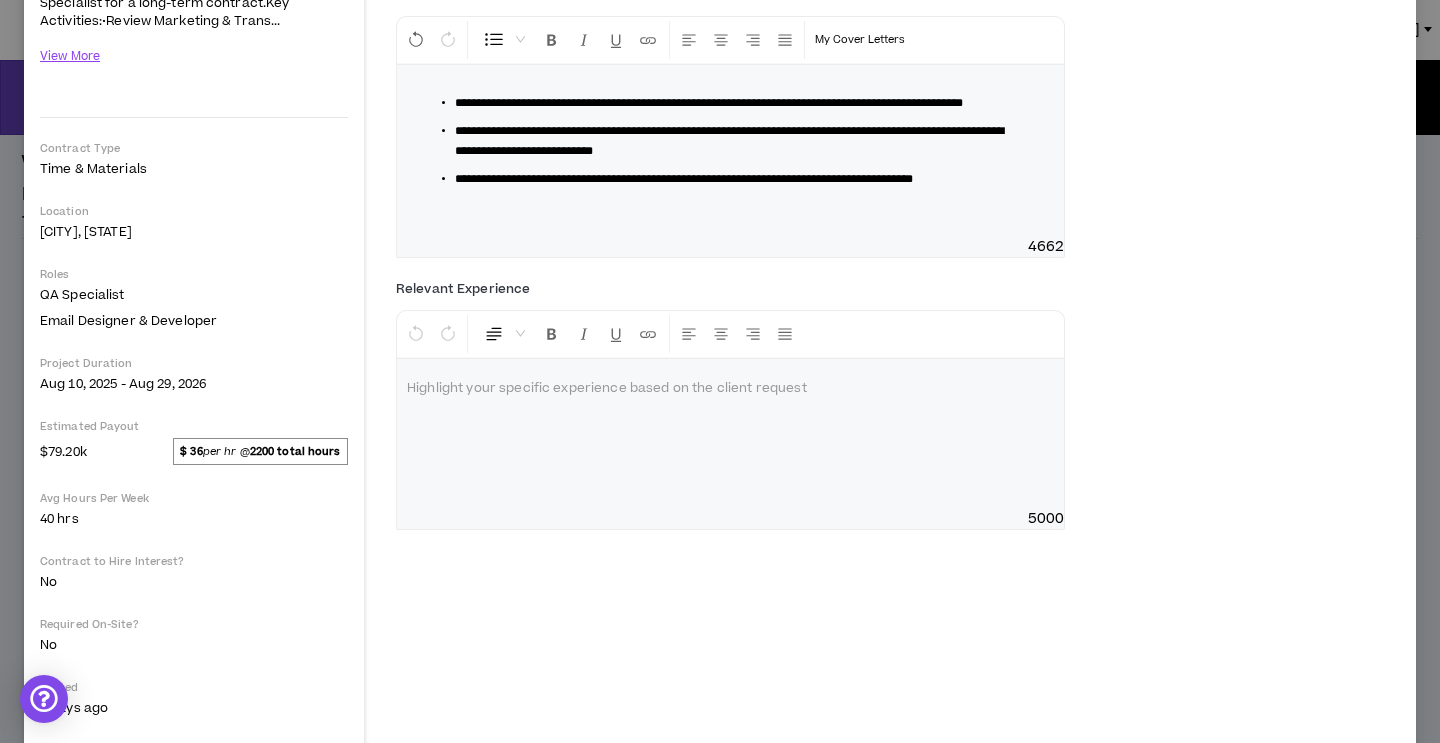 click at bounding box center [730, 434] 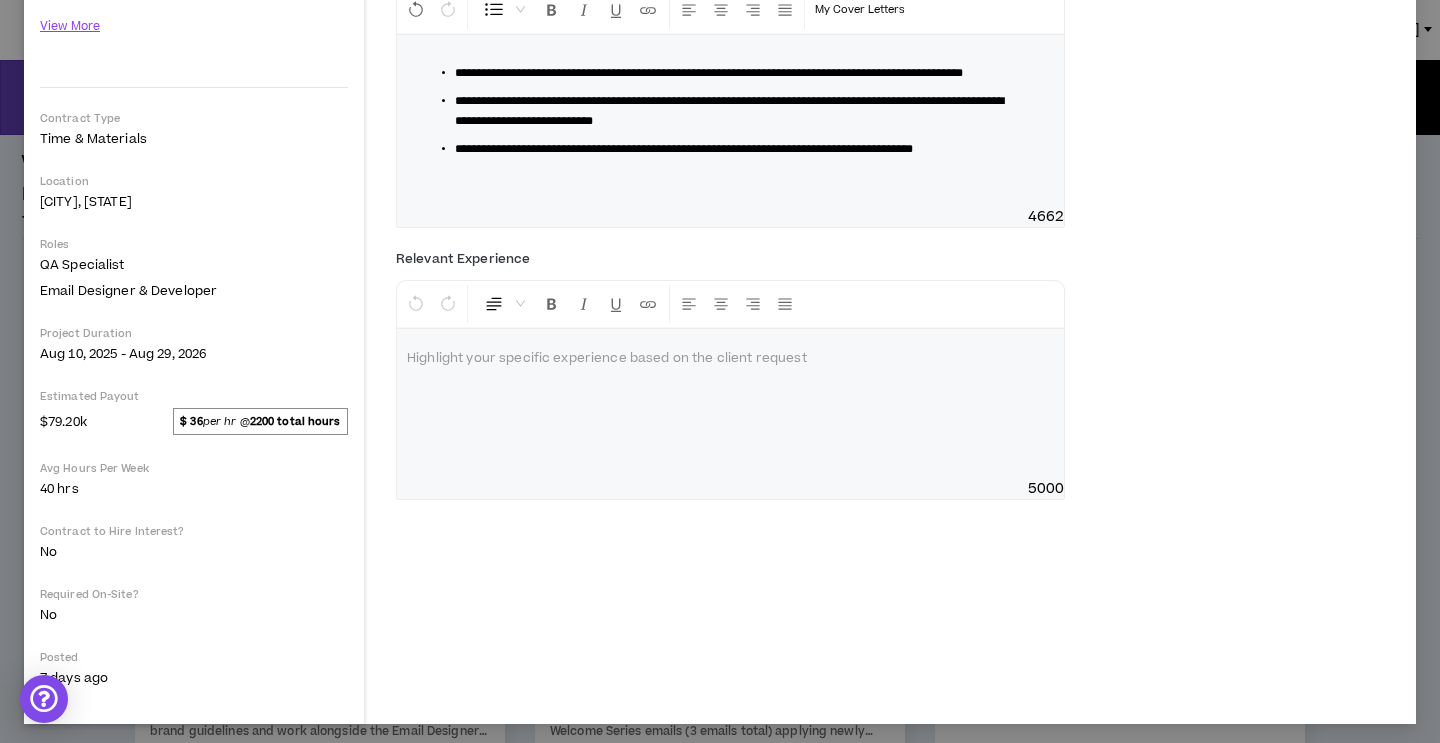 scroll, scrollTop: 305, scrollLeft: 0, axis: vertical 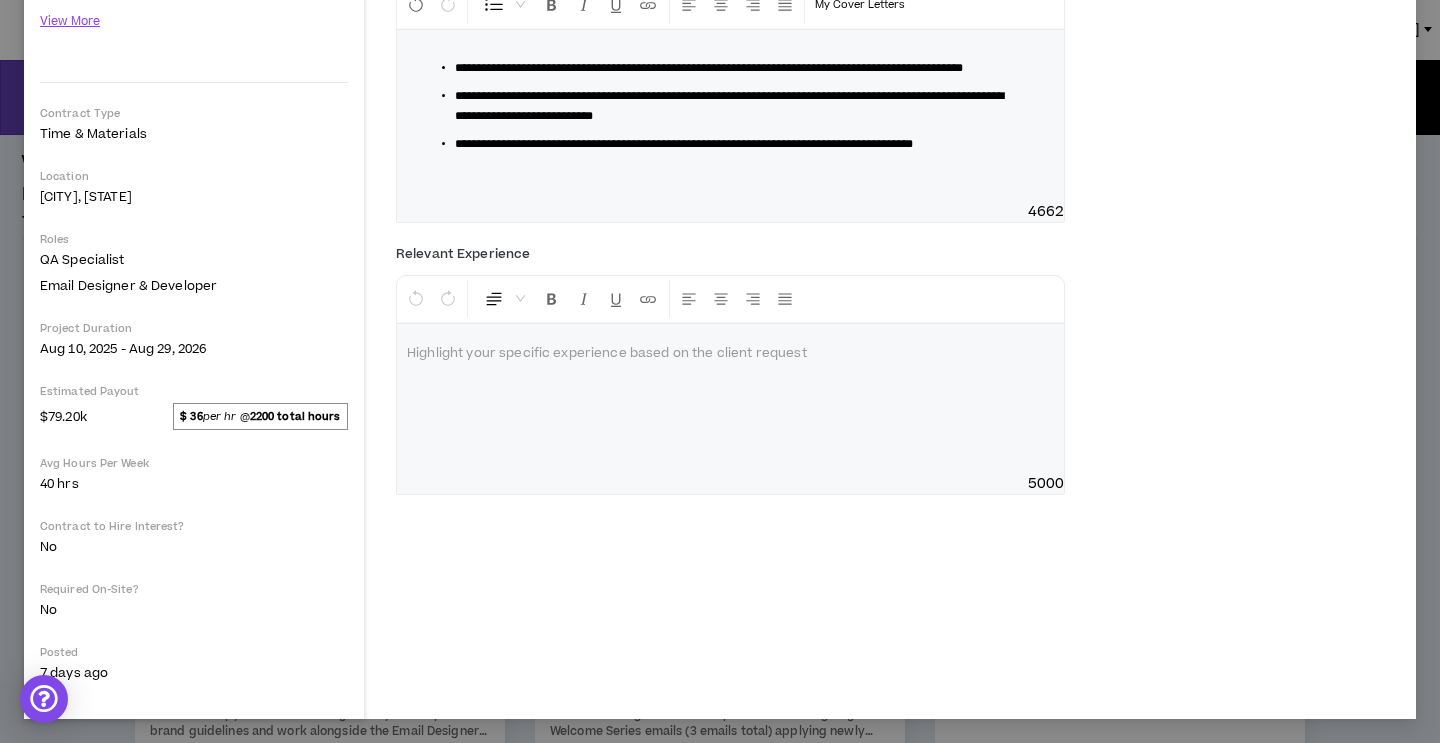 click at bounding box center (730, 399) 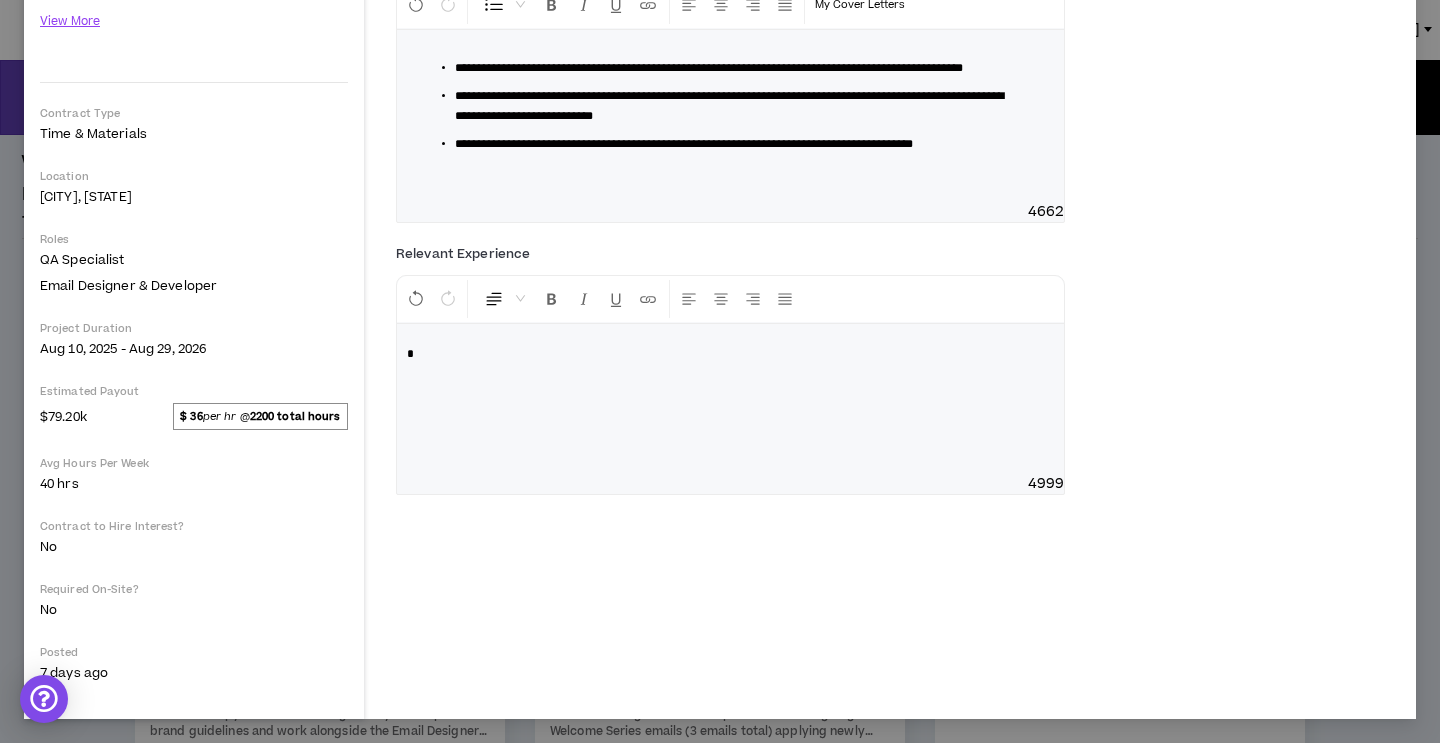type 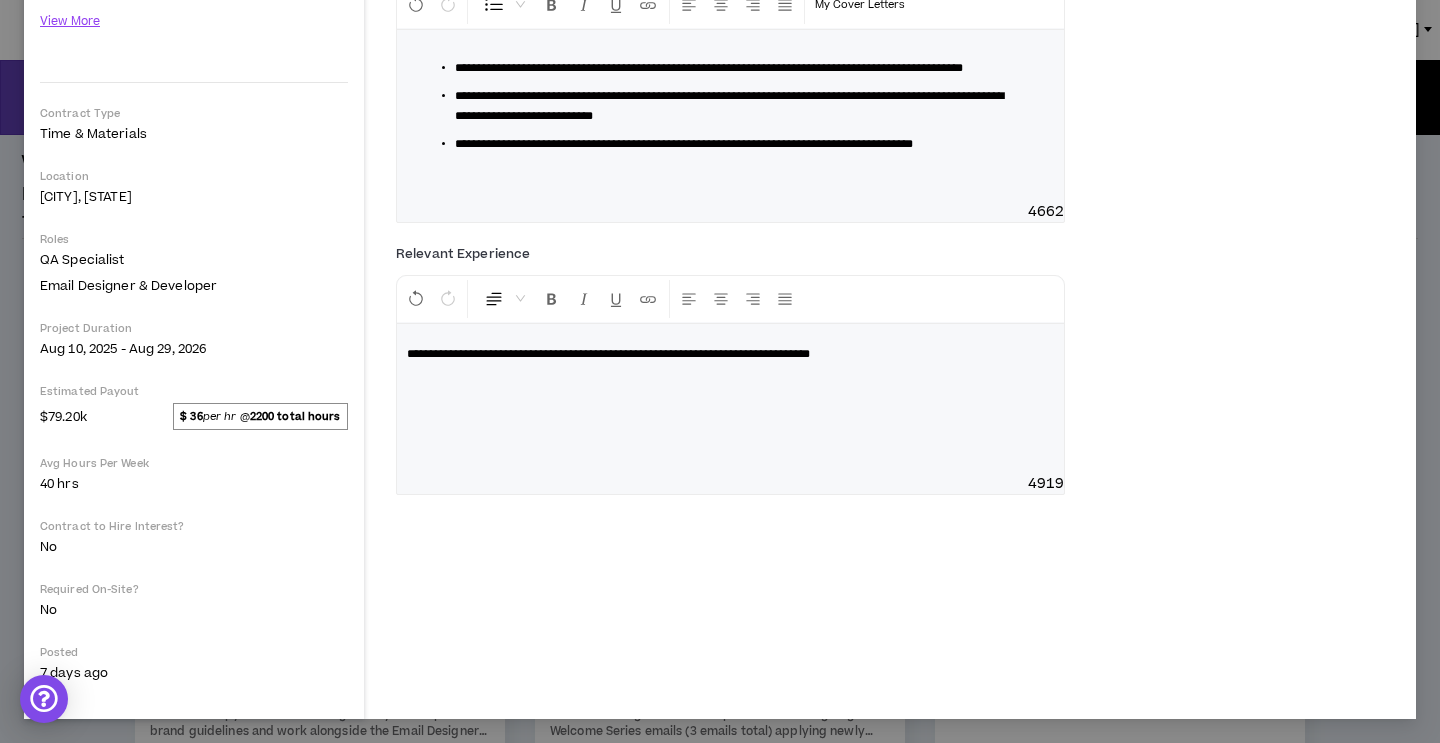 click on "**********" at bounding box center (608, 354) 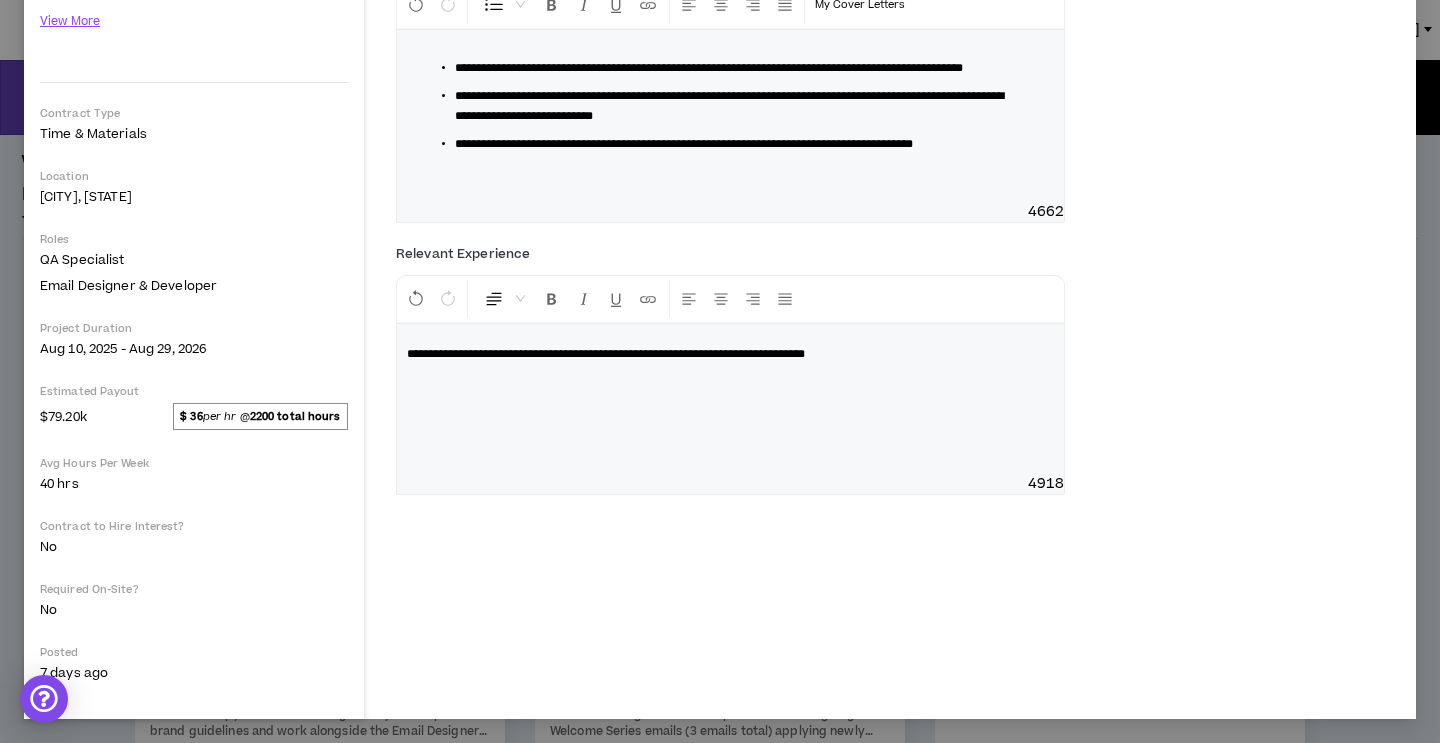 click on "**********" at bounding box center [730, 399] 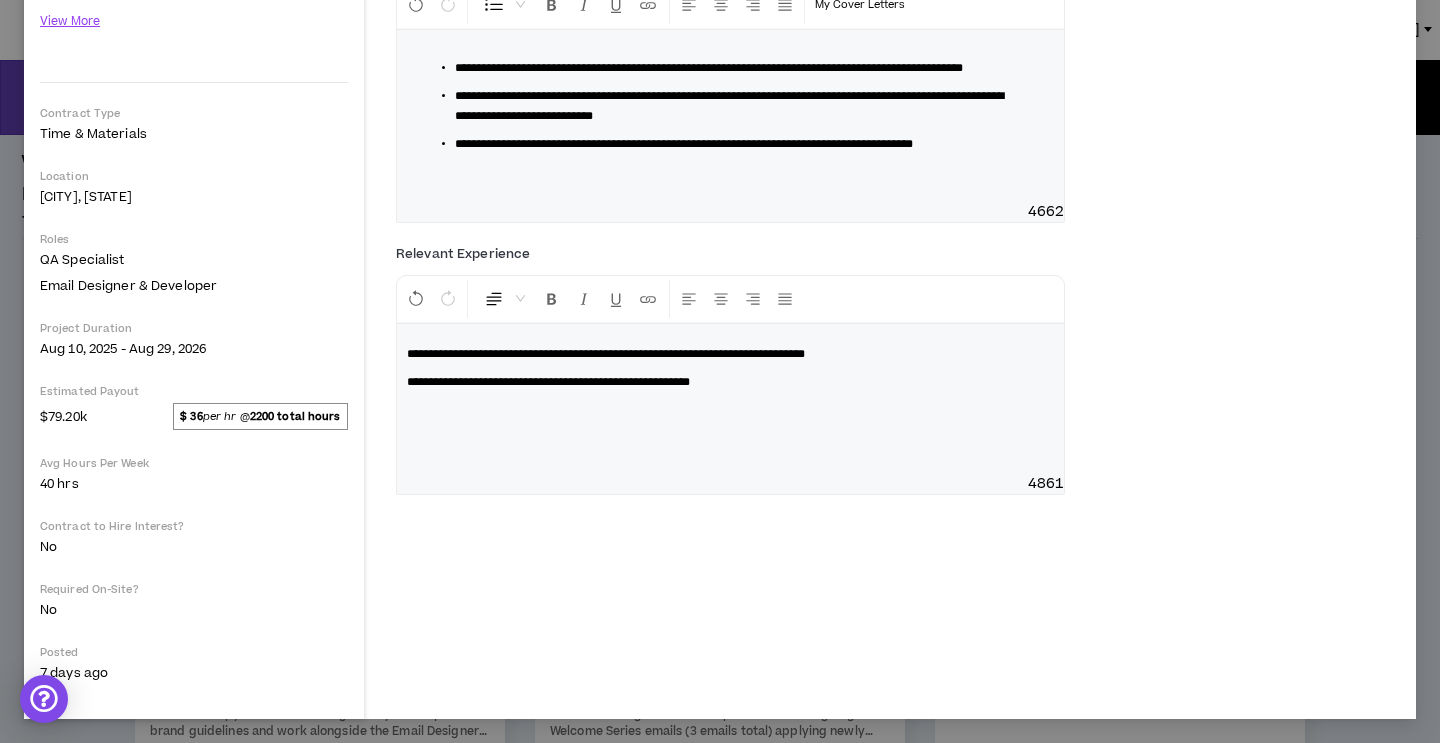 click on "**********" at bounding box center [548, 382] 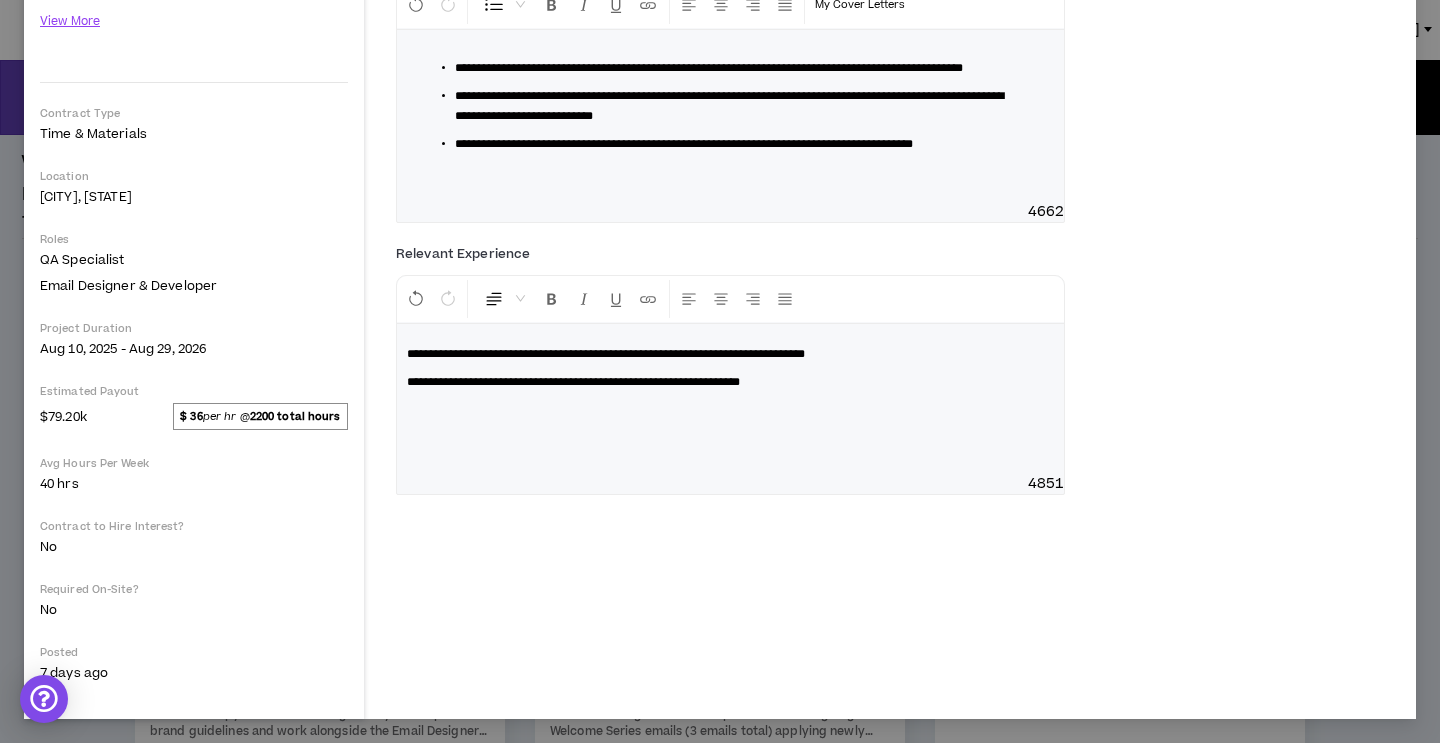 click on "**********" at bounding box center (730, 399) 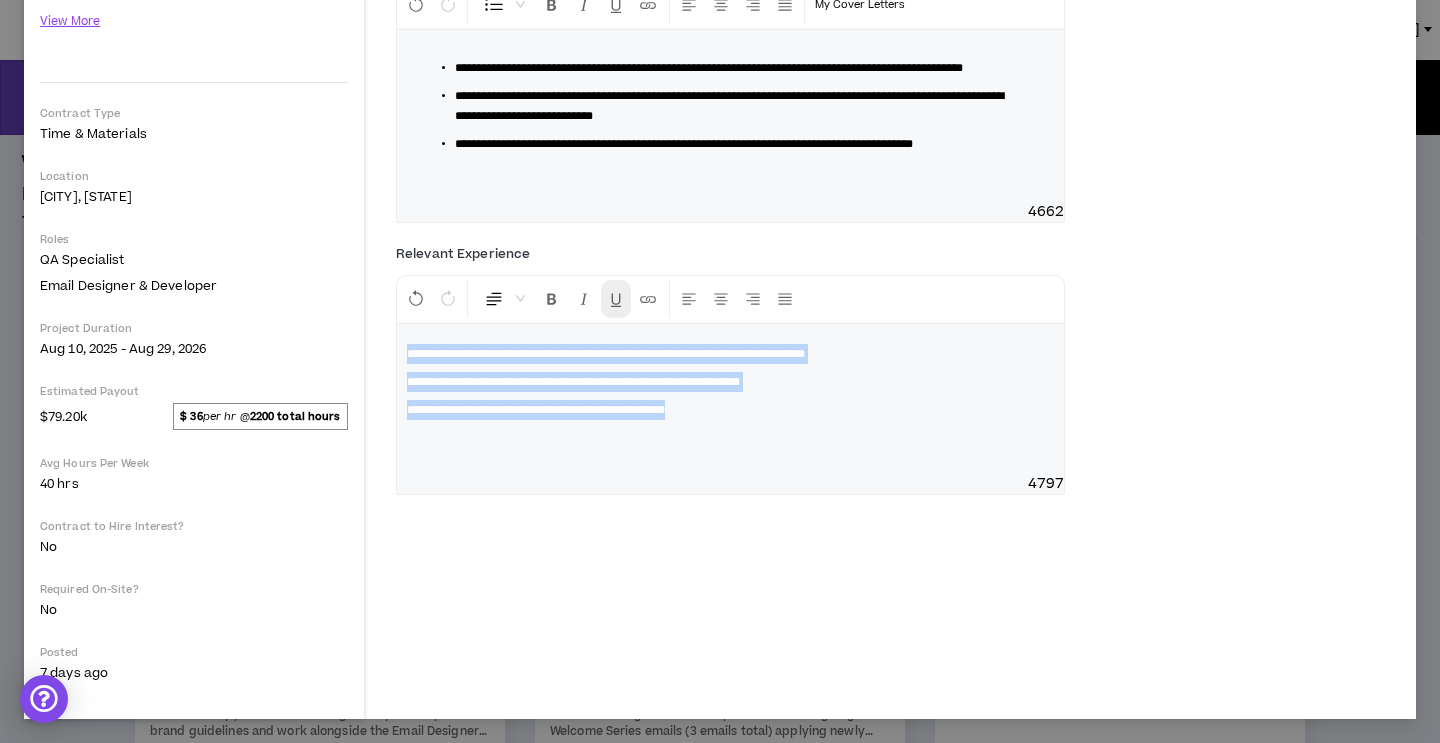 drag, startPoint x: 826, startPoint y: 456, endPoint x: 619, endPoint y: 352, distance: 231.65707 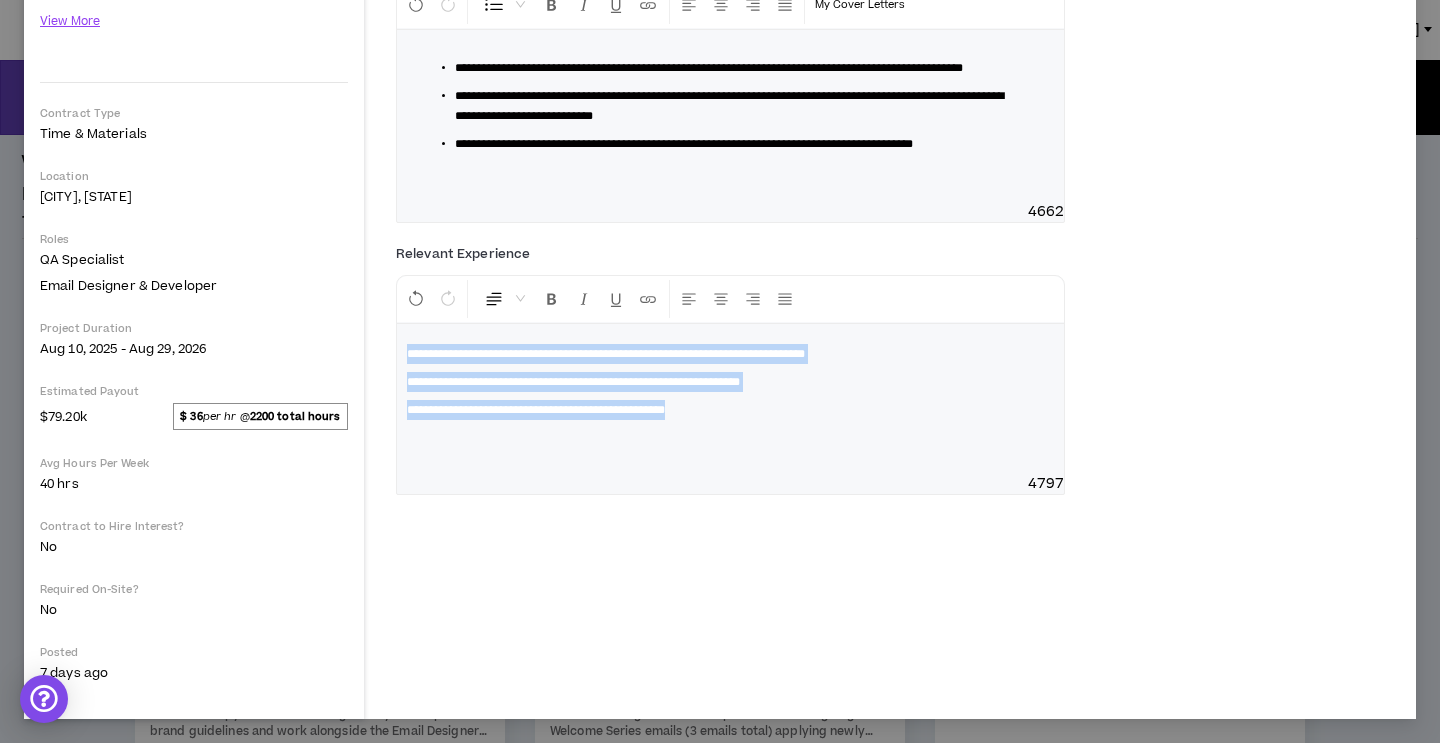 click at bounding box center (494, 299) 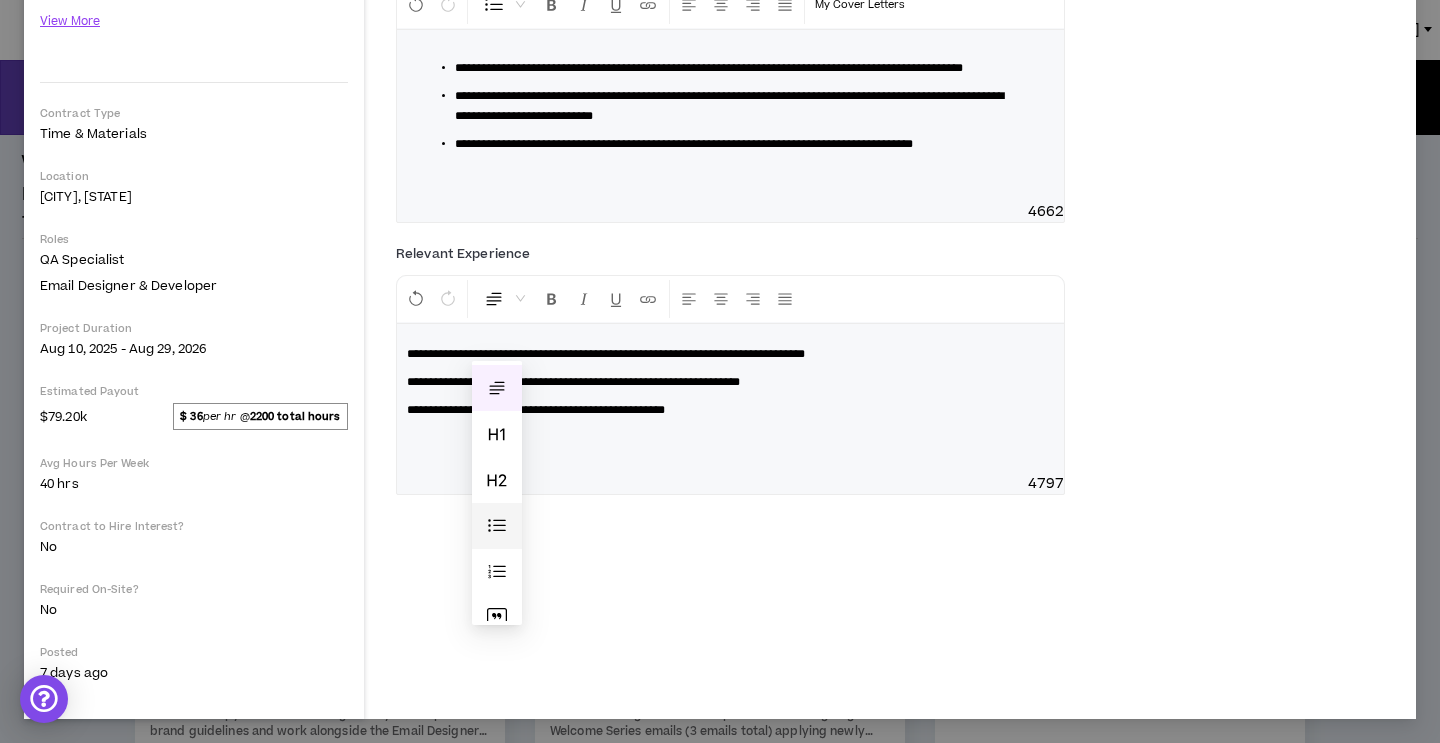 click at bounding box center (497, 526) 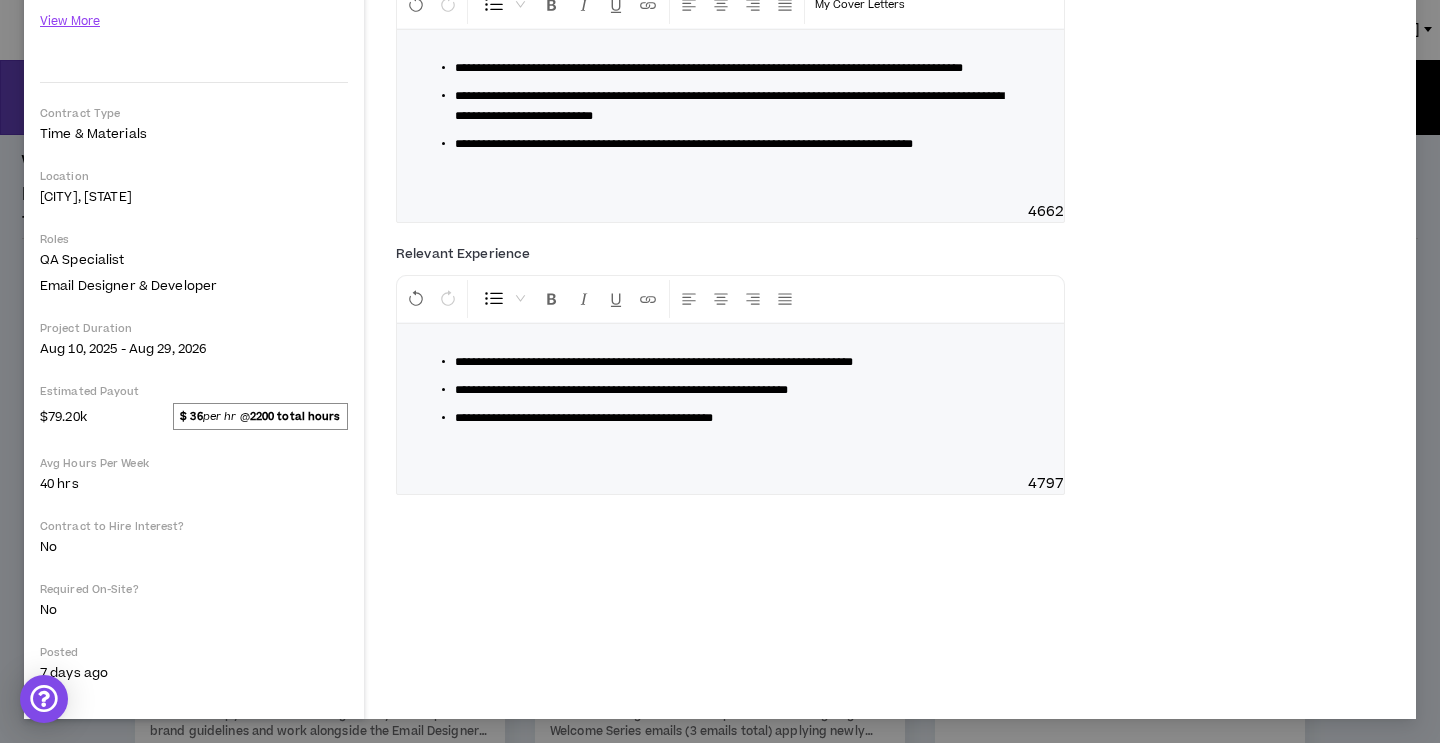click on "4797" at bounding box center (730, 484) 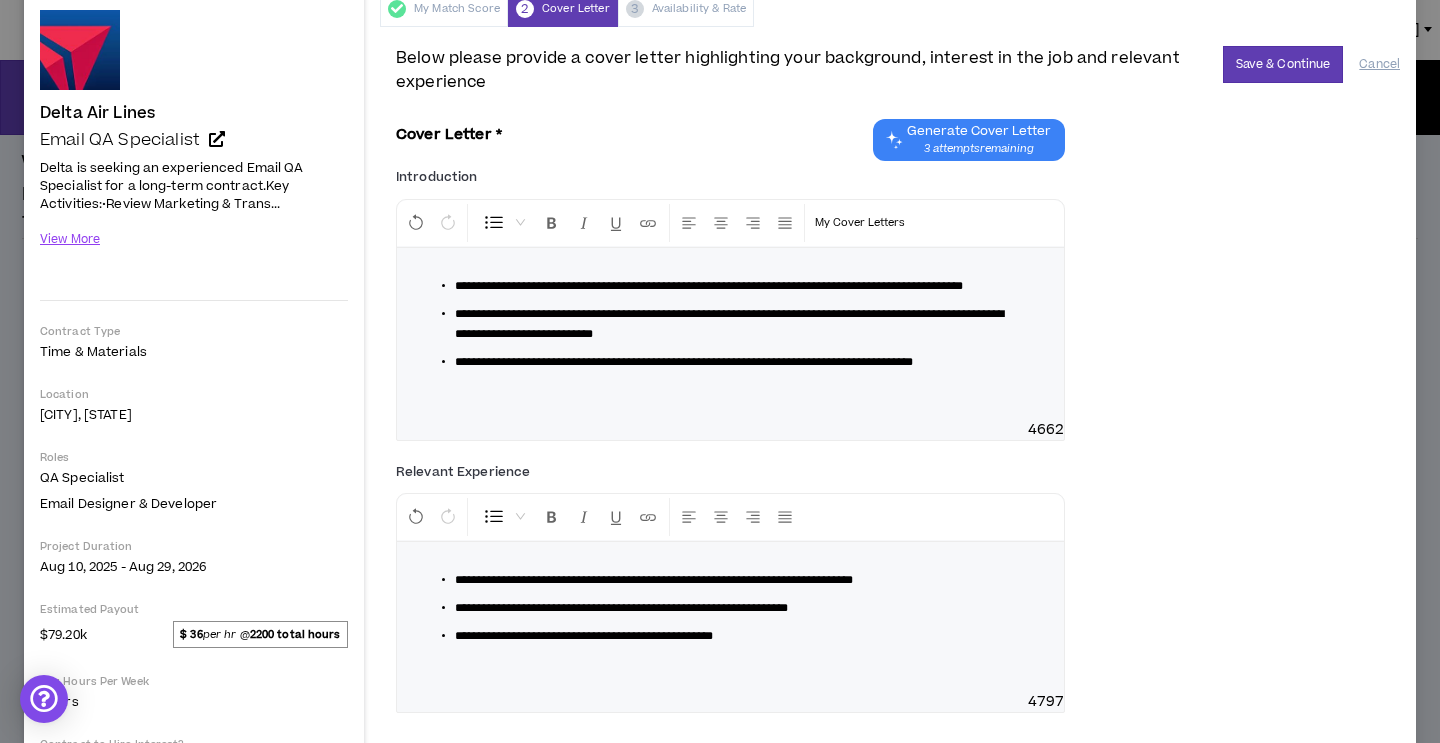 scroll, scrollTop: 0, scrollLeft: 0, axis: both 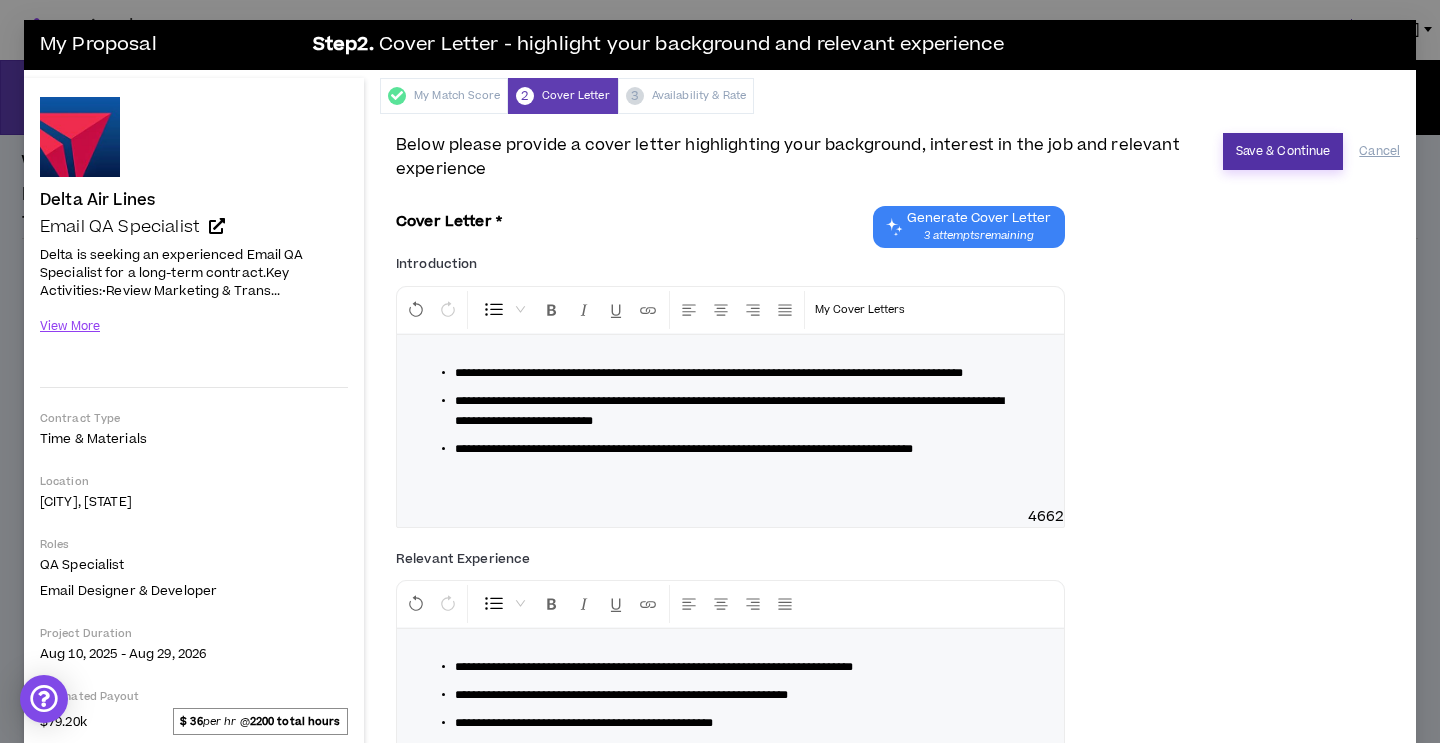 click on "Save & Continue" at bounding box center (1283, 151) 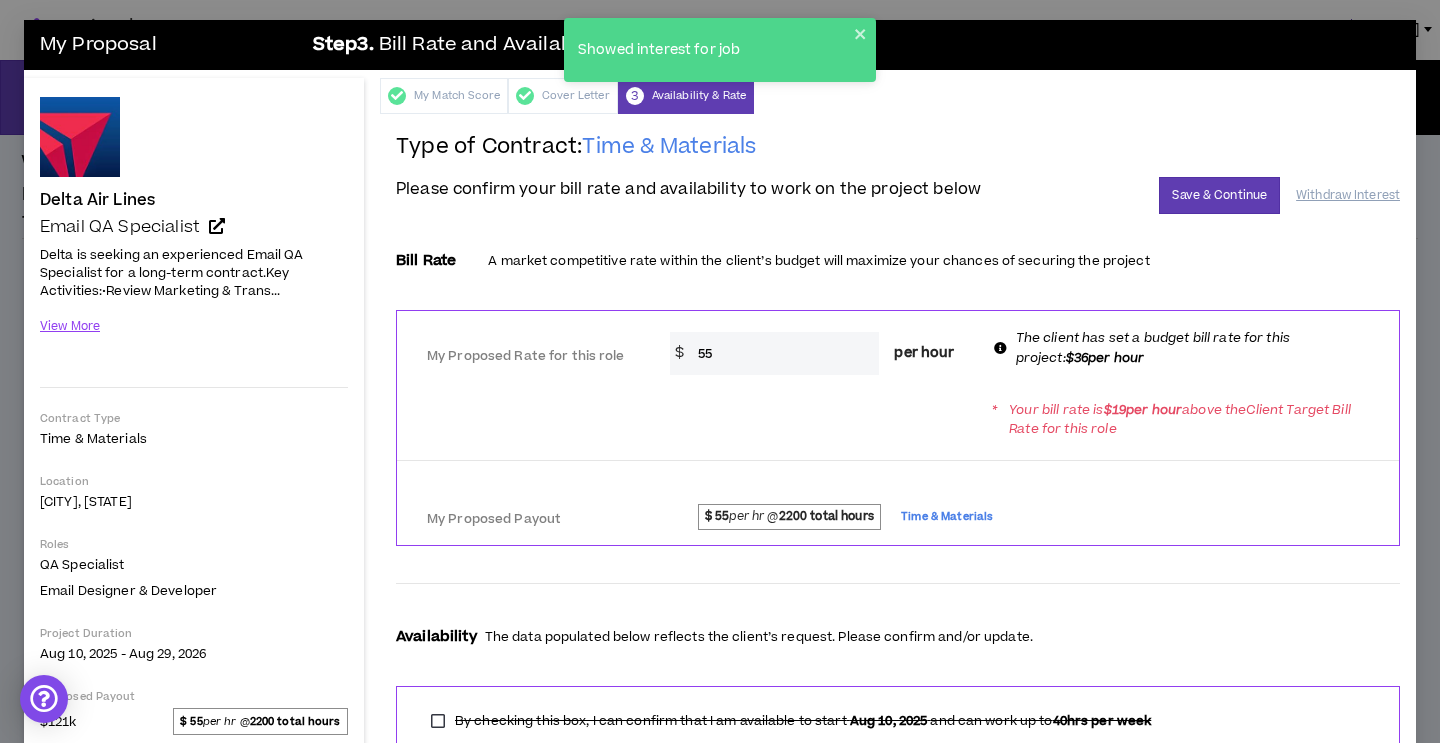 click on "55" at bounding box center [784, 353] 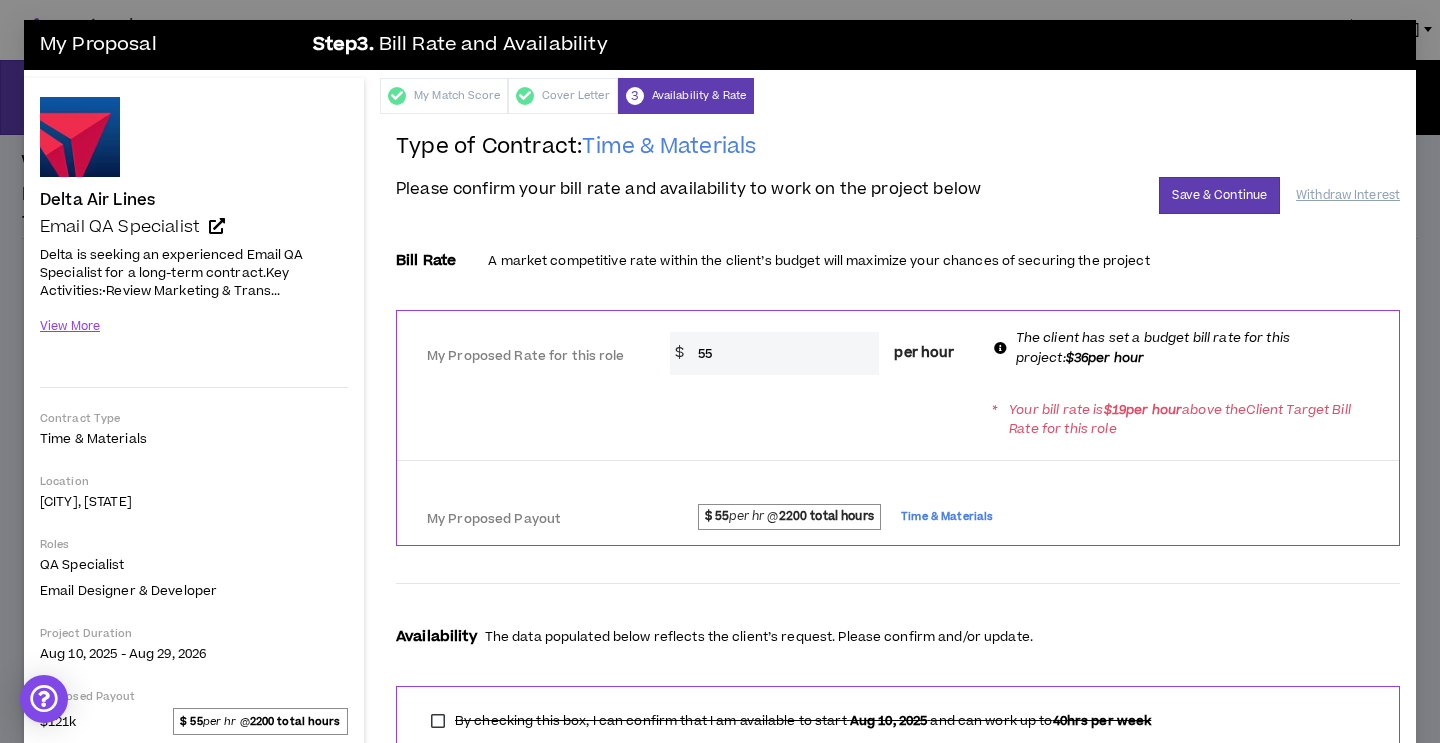 click on "55" at bounding box center [784, 353] 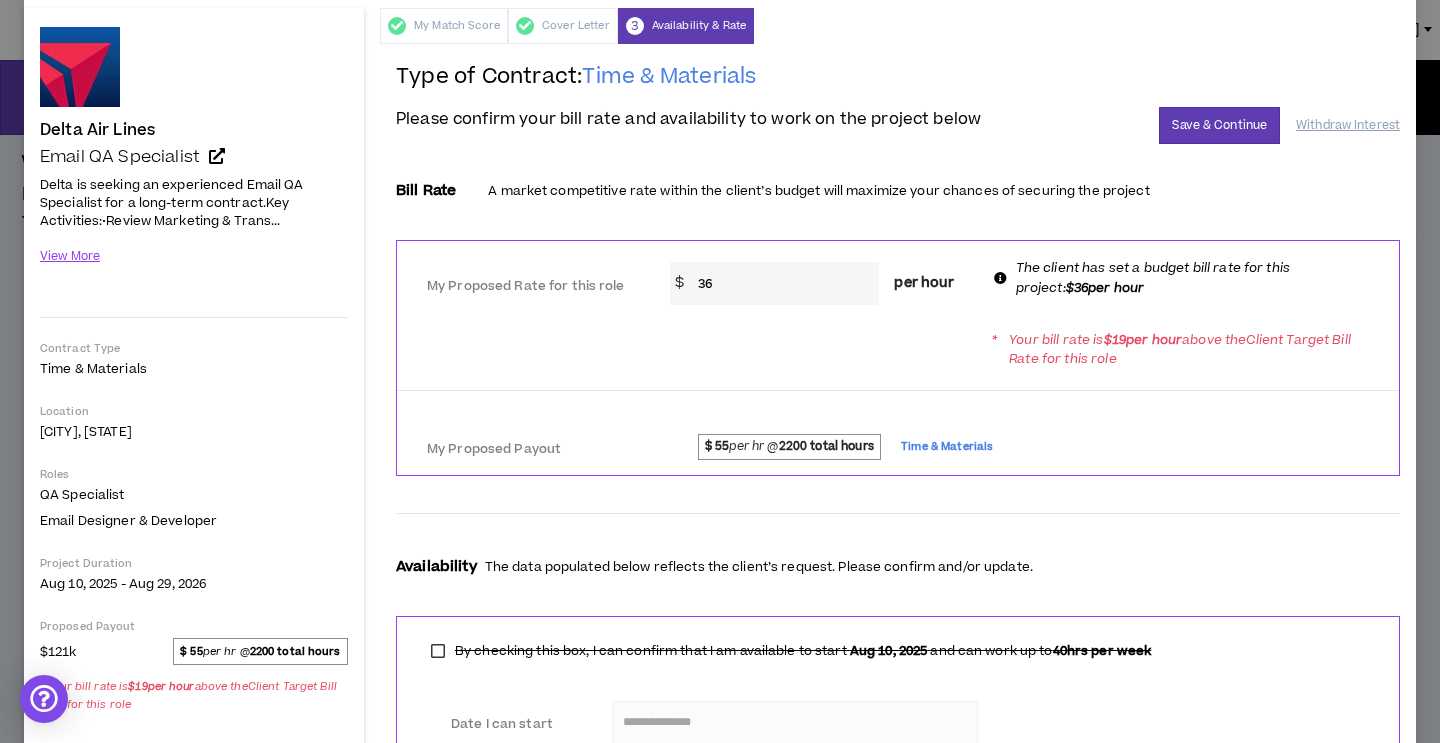 scroll, scrollTop: 47, scrollLeft: 0, axis: vertical 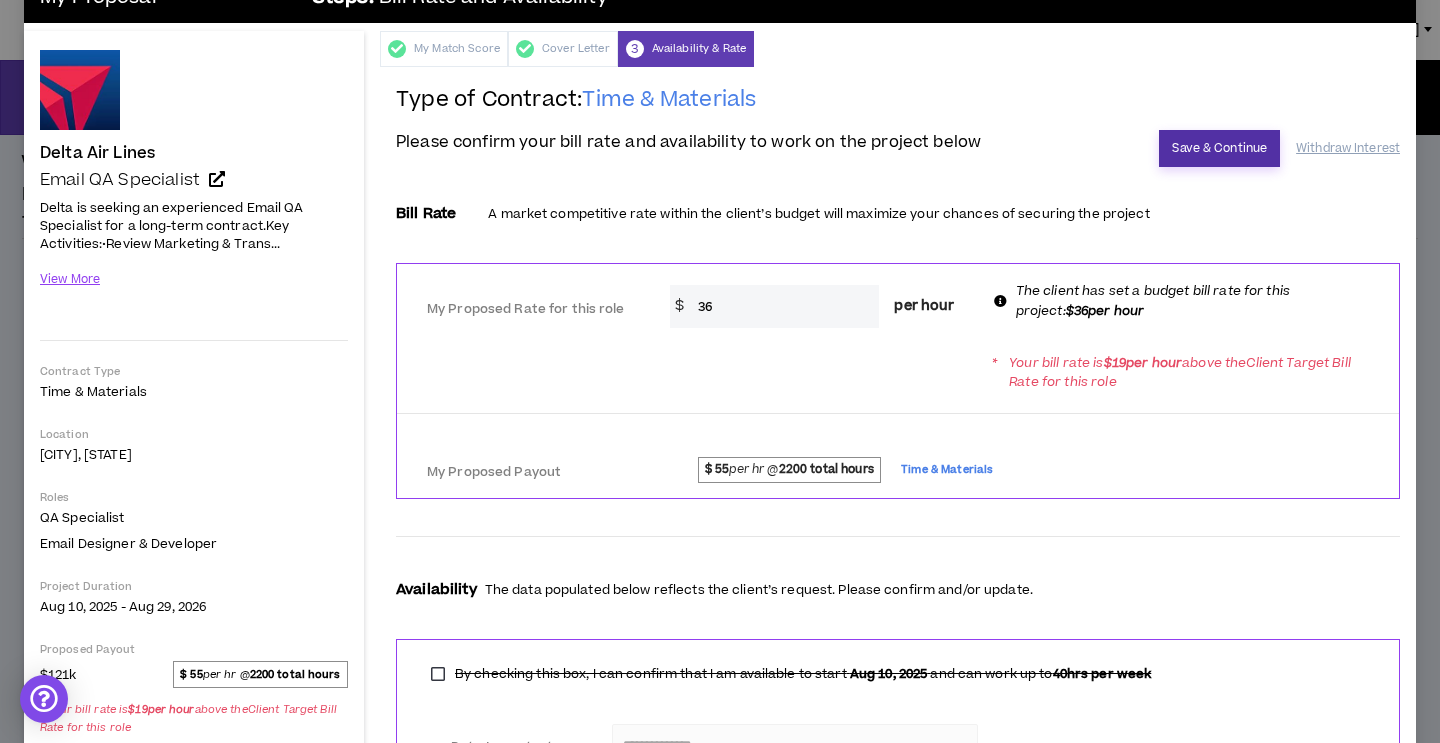 type on "36" 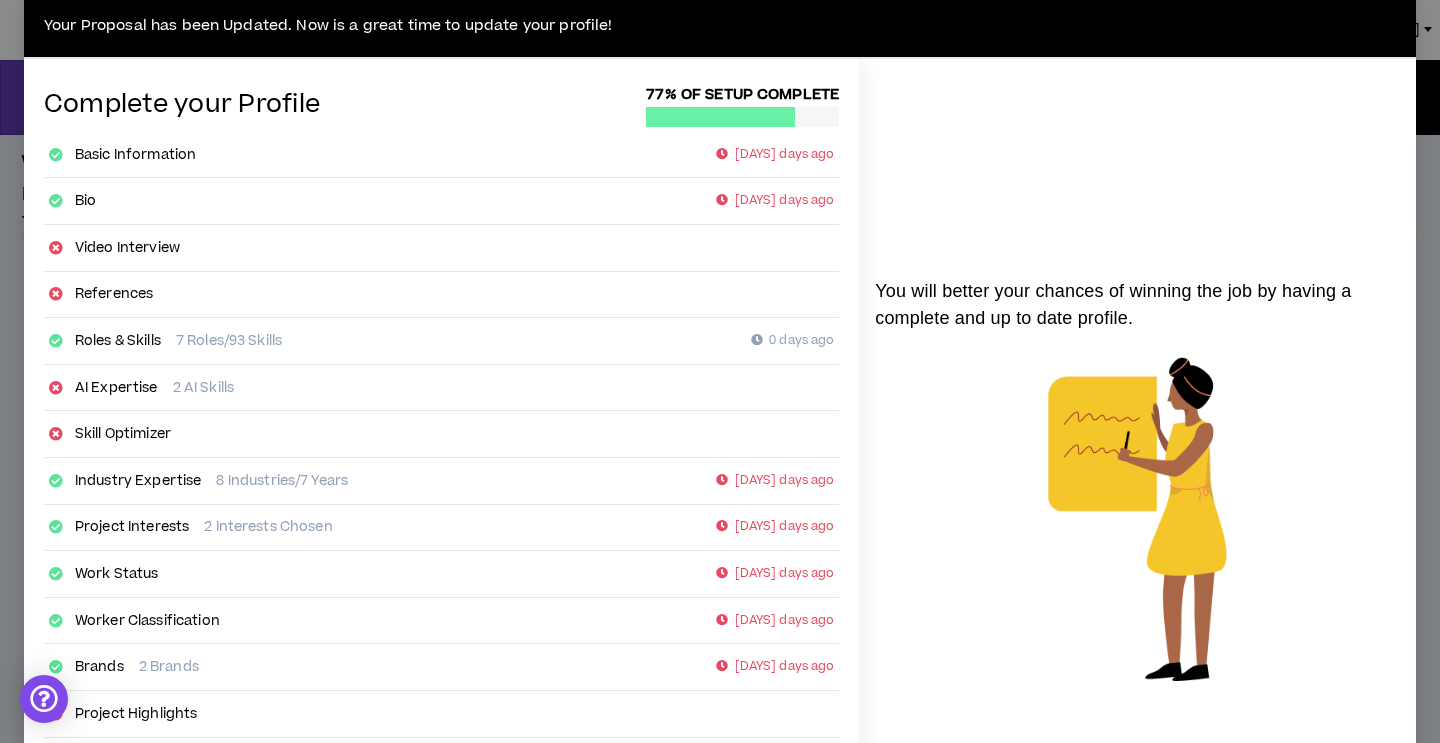 scroll, scrollTop: 0, scrollLeft: 0, axis: both 